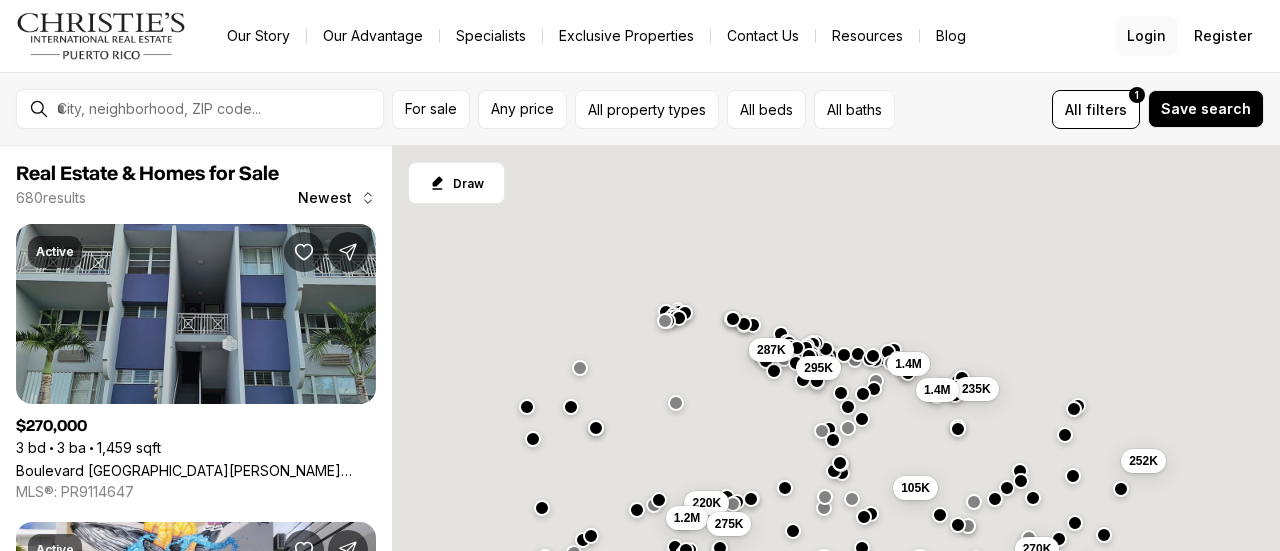 scroll, scrollTop: 0, scrollLeft: 0, axis: both 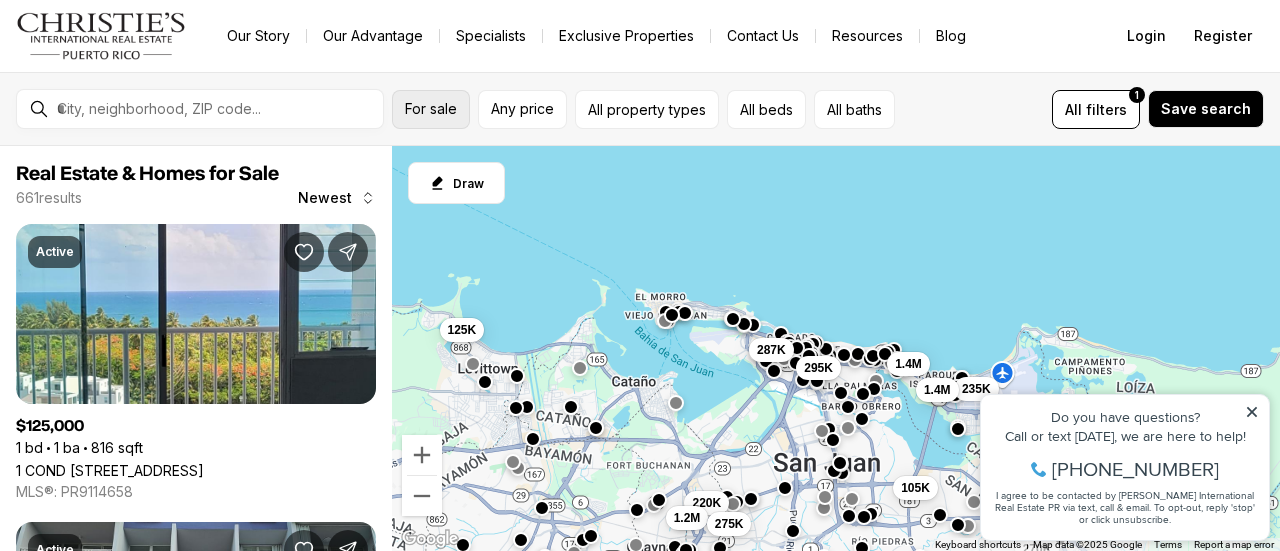 click on "For sale" at bounding box center (431, 109) 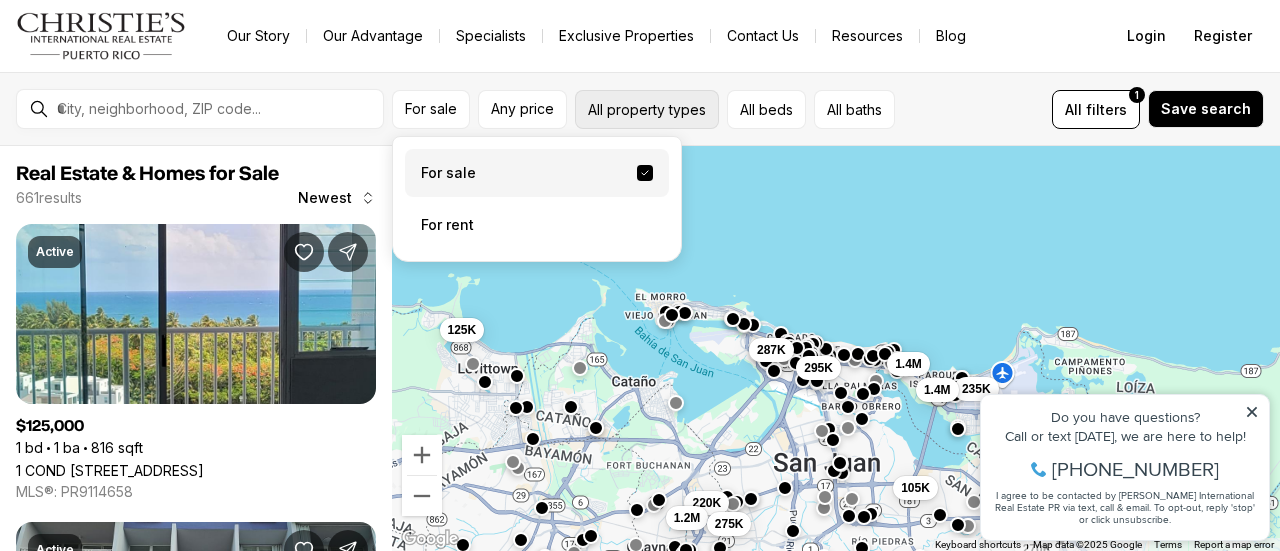click on "All property types" at bounding box center [647, 109] 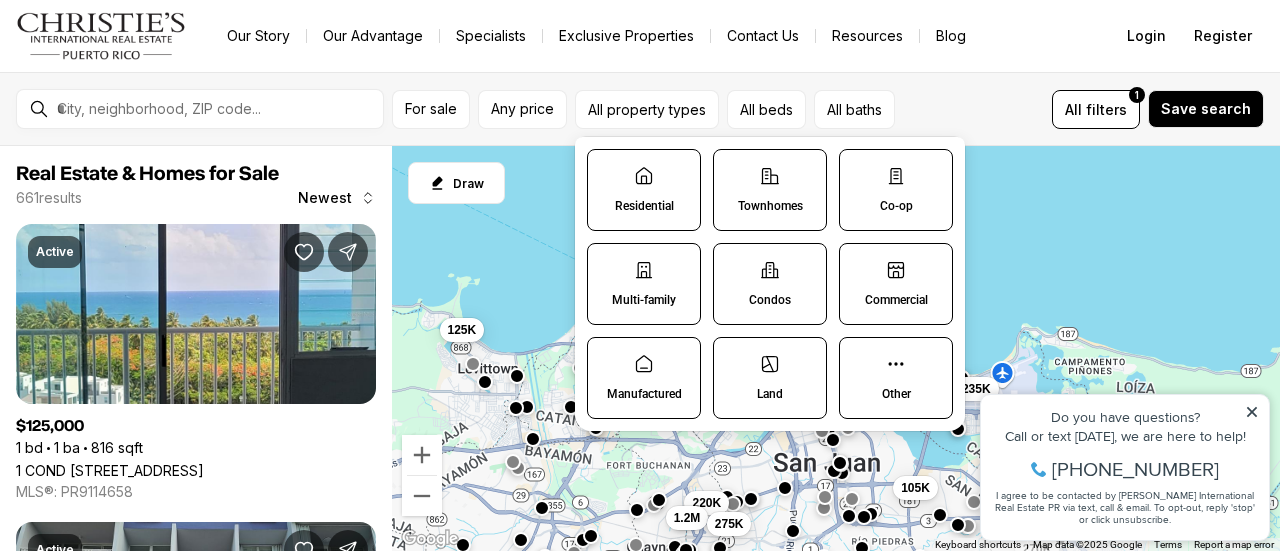 click on "Condos" at bounding box center [770, 284] 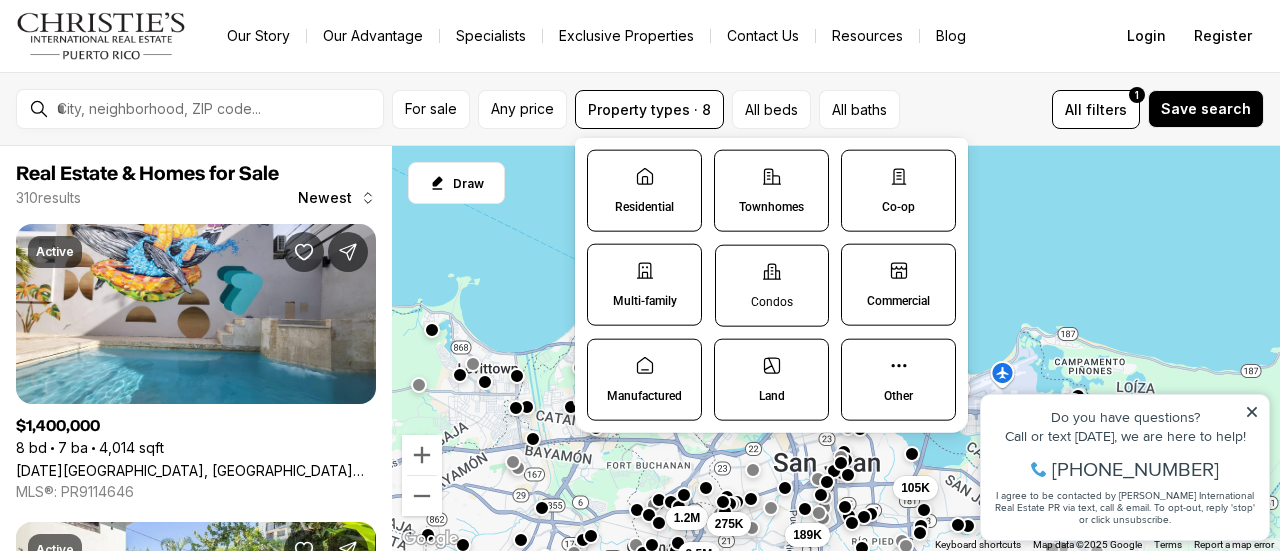 click on "Condos" at bounding box center [772, 285] 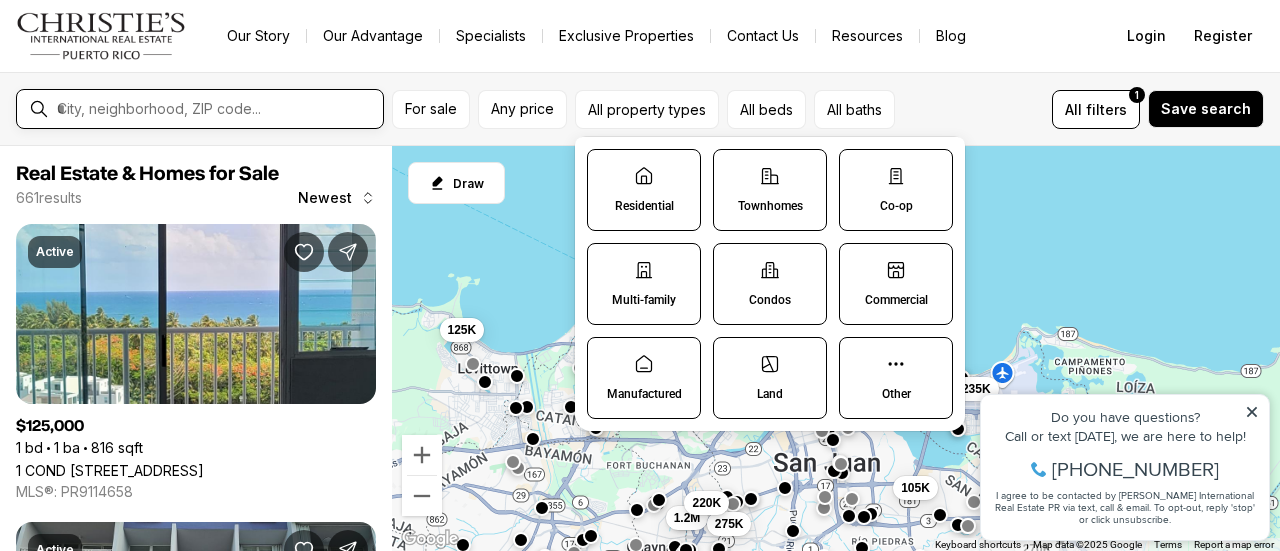 click at bounding box center [216, 109] 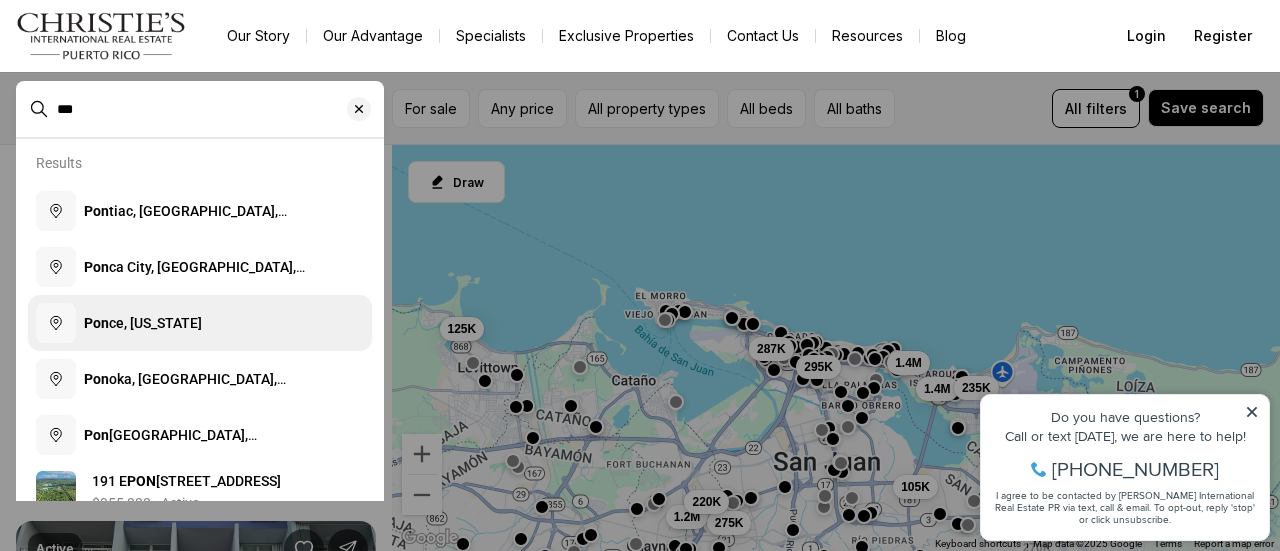 type on "***" 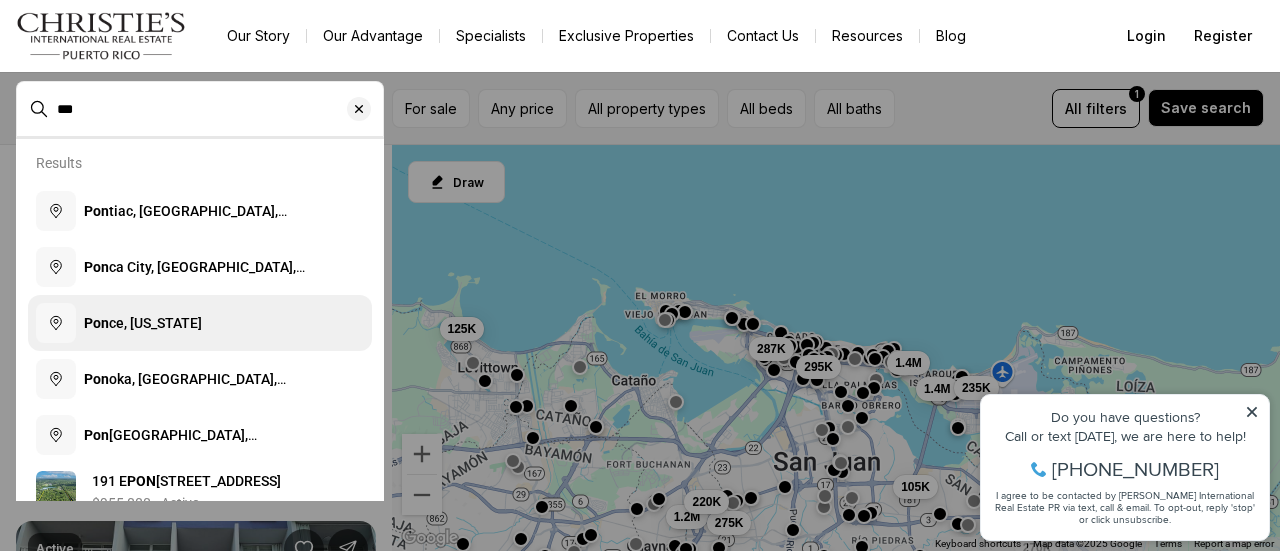 click on "Pon ce, Puerto Rico" at bounding box center [143, 323] 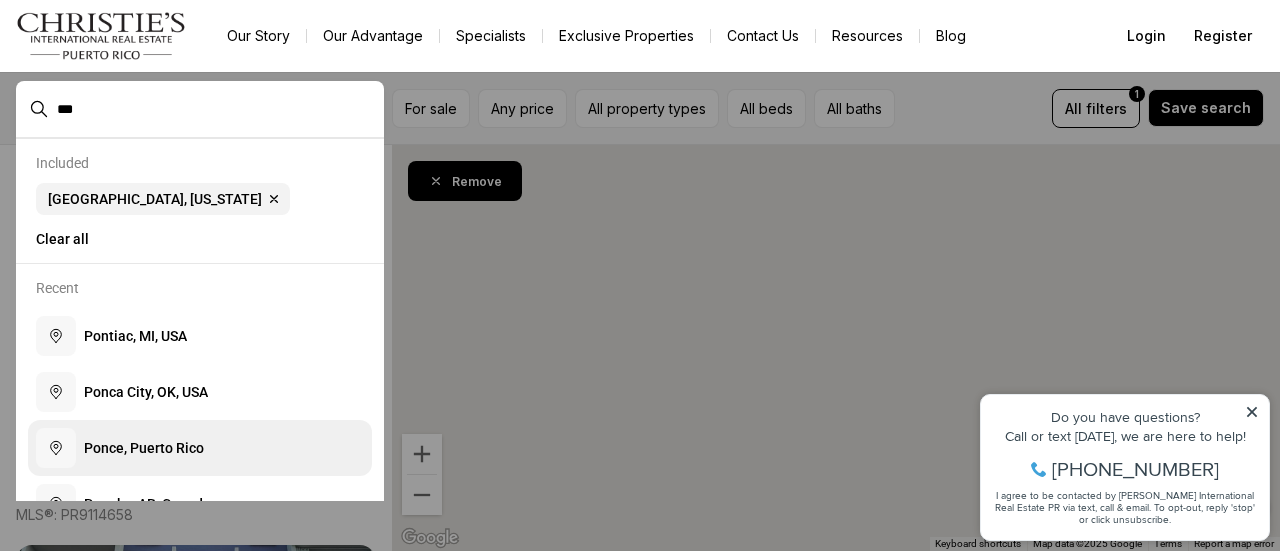 type 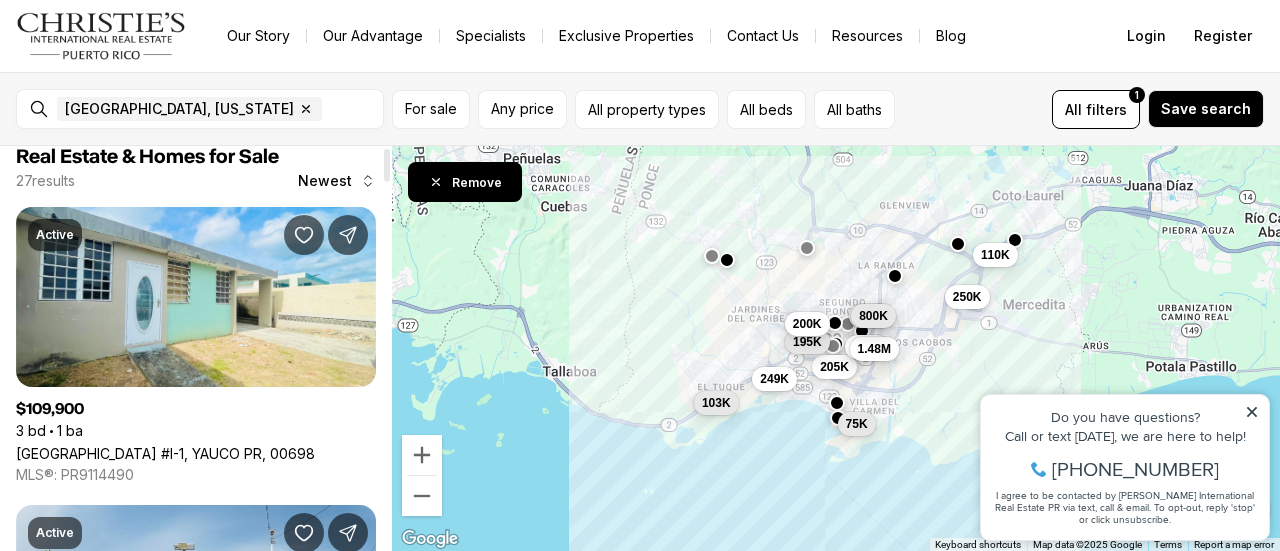 scroll, scrollTop: 74, scrollLeft: 0, axis: vertical 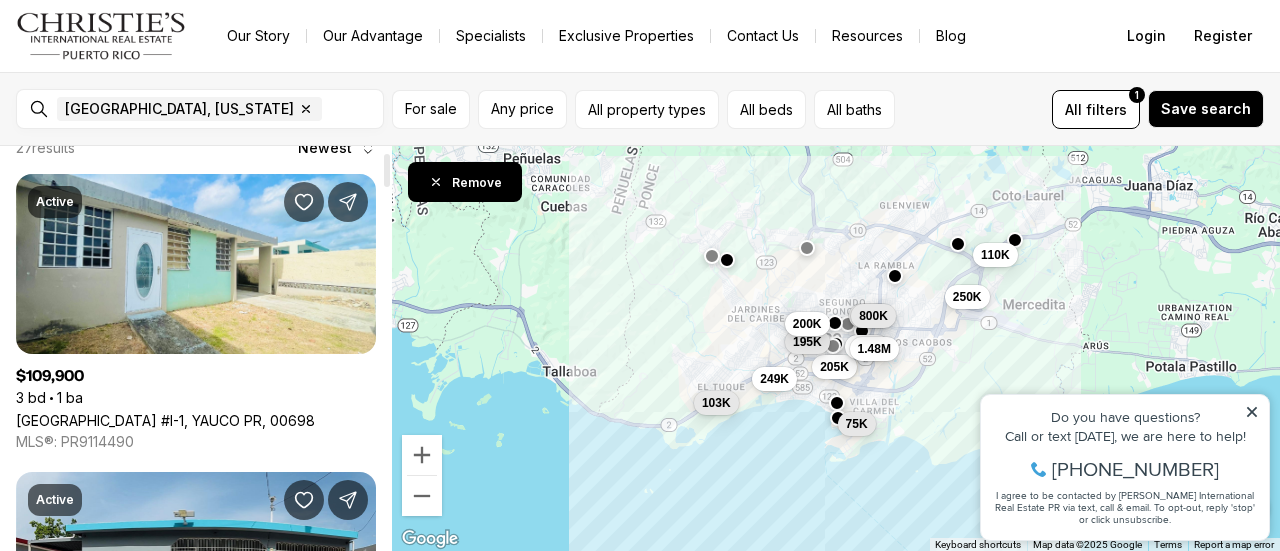 click at bounding box center [387, 170] 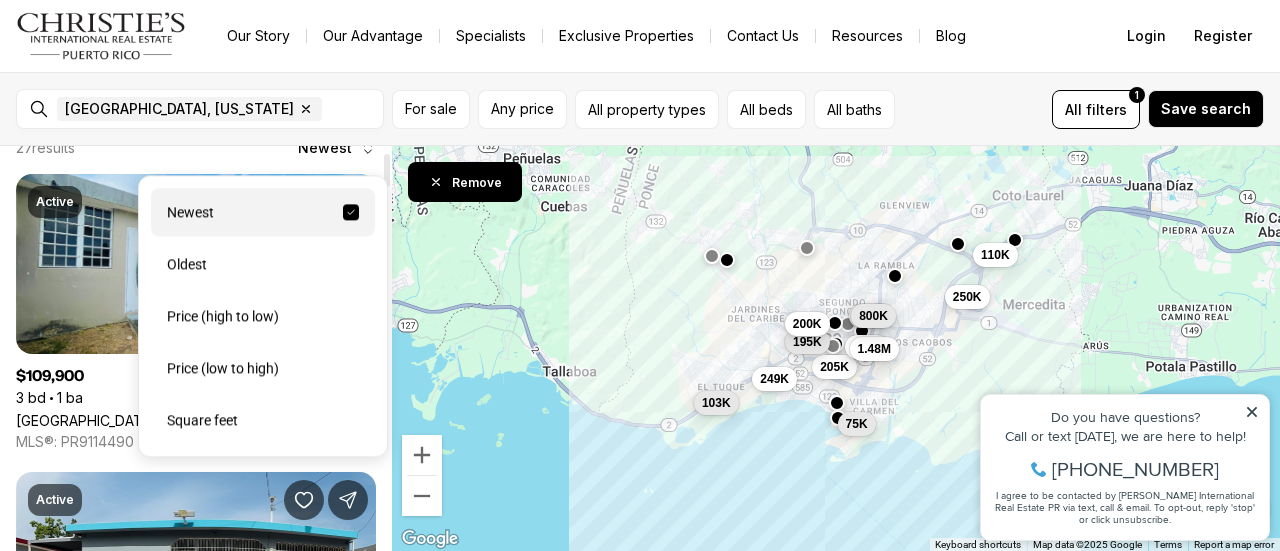 click on "Newest" at bounding box center (325, 148) 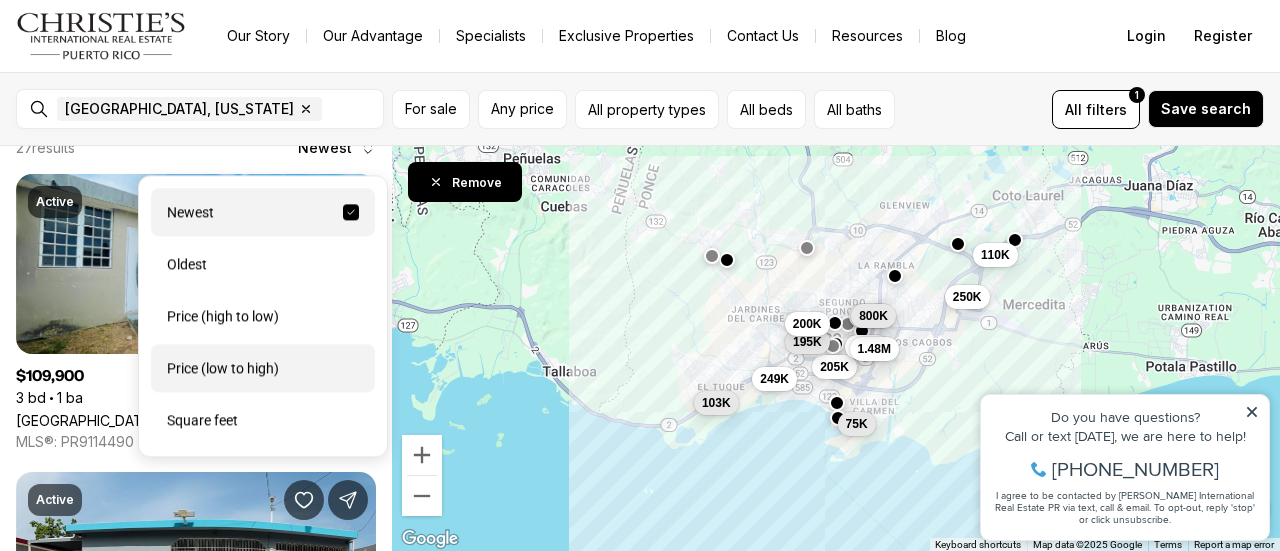 click on "Price (low to high)" at bounding box center (263, 368) 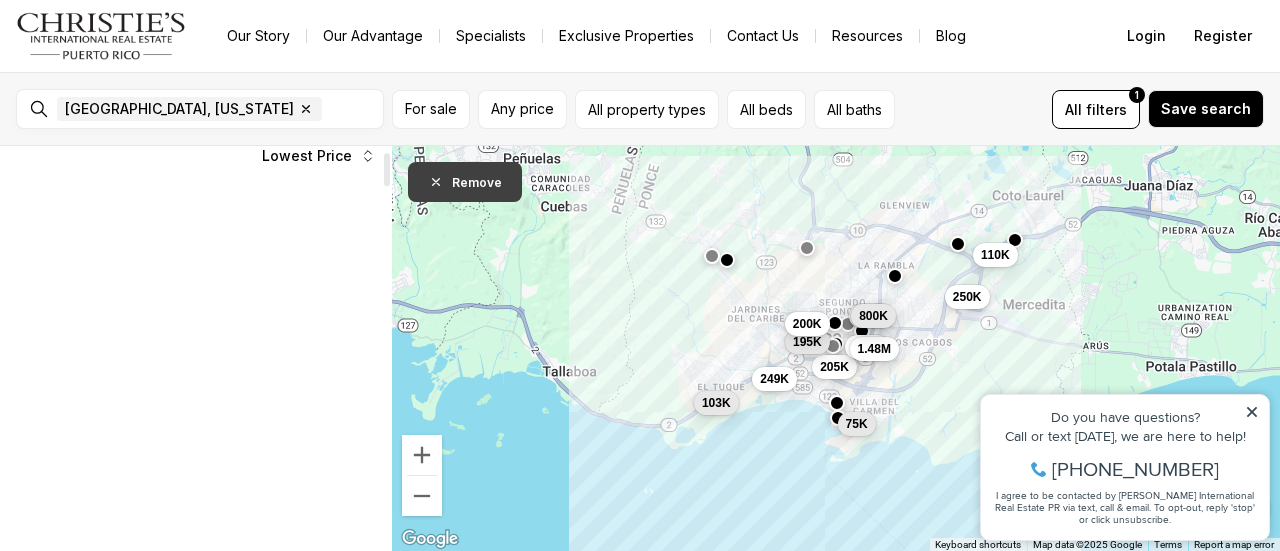 scroll, scrollTop: 0, scrollLeft: 0, axis: both 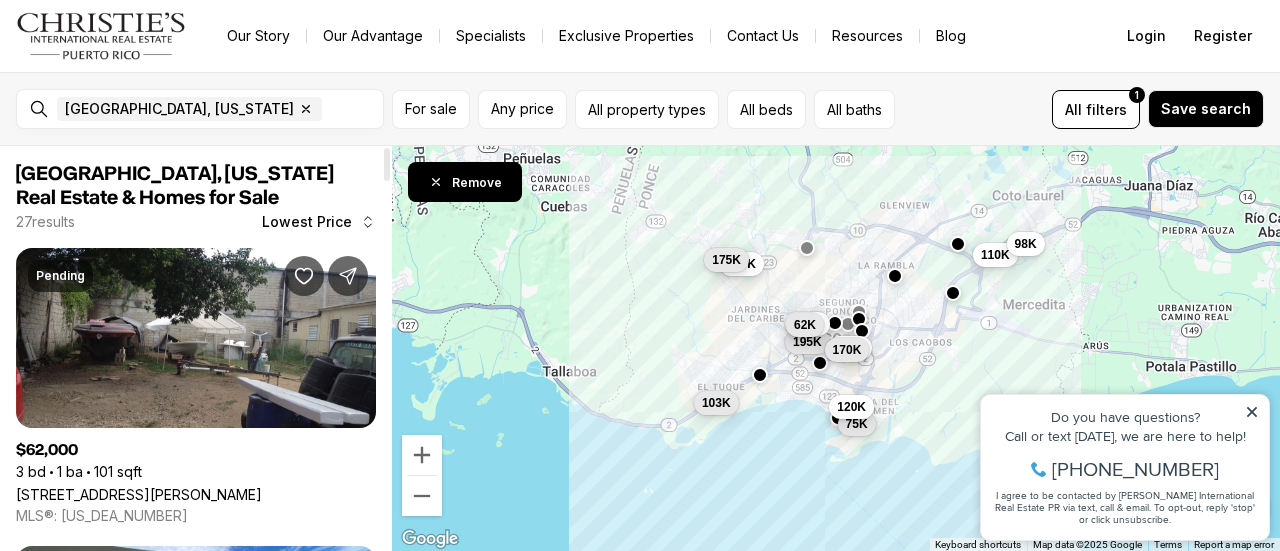 click at bounding box center [387, 164] 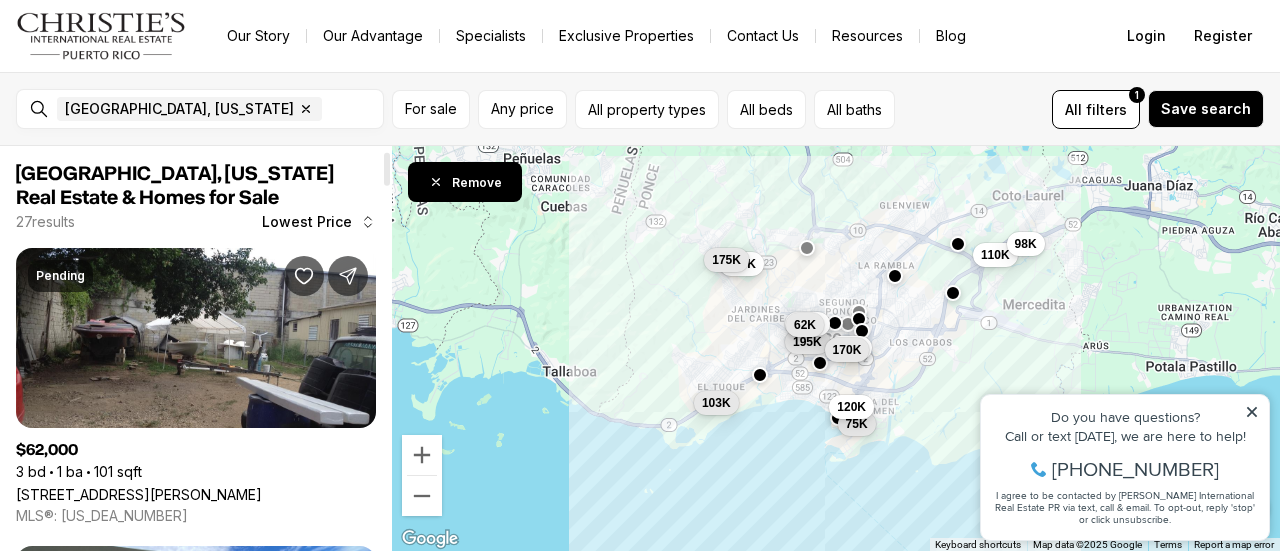 scroll, scrollTop: 57, scrollLeft: 0, axis: vertical 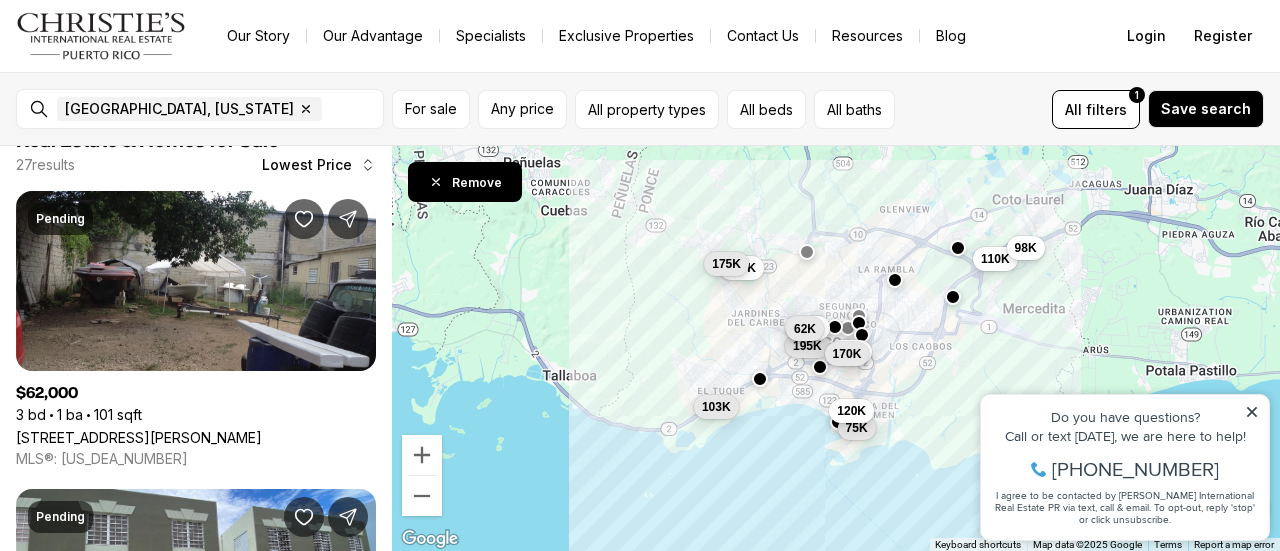 click on "To navigate, press the arrow keys. 110K 103K 195K 75K 200K 62K 190K 175K 150K 170K 120K 98K" at bounding box center (836, 349) 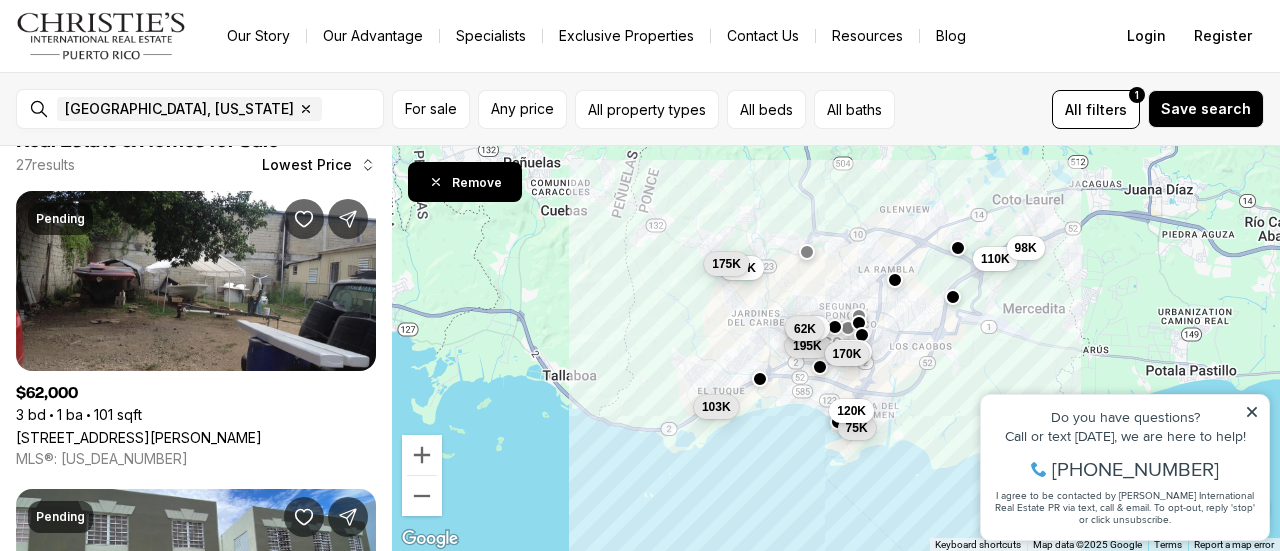 click on "To navigate, press the arrow keys. 110K 103K 195K 75K 200K 62K 190K 175K 150K 170K 120K 98K" at bounding box center [836, 349] 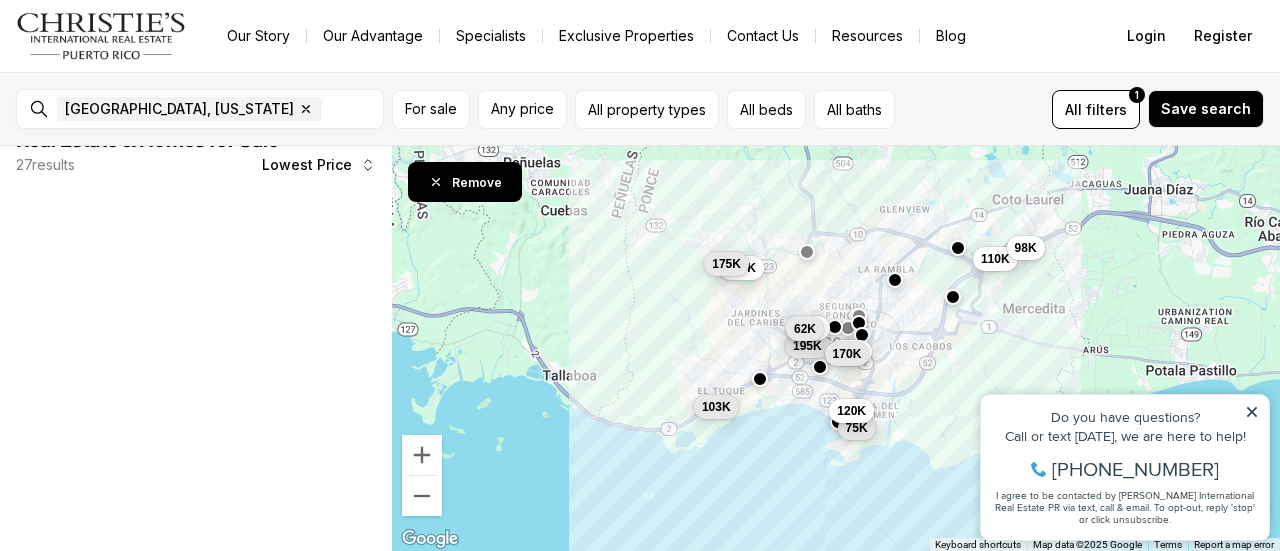 scroll, scrollTop: 0, scrollLeft: 0, axis: both 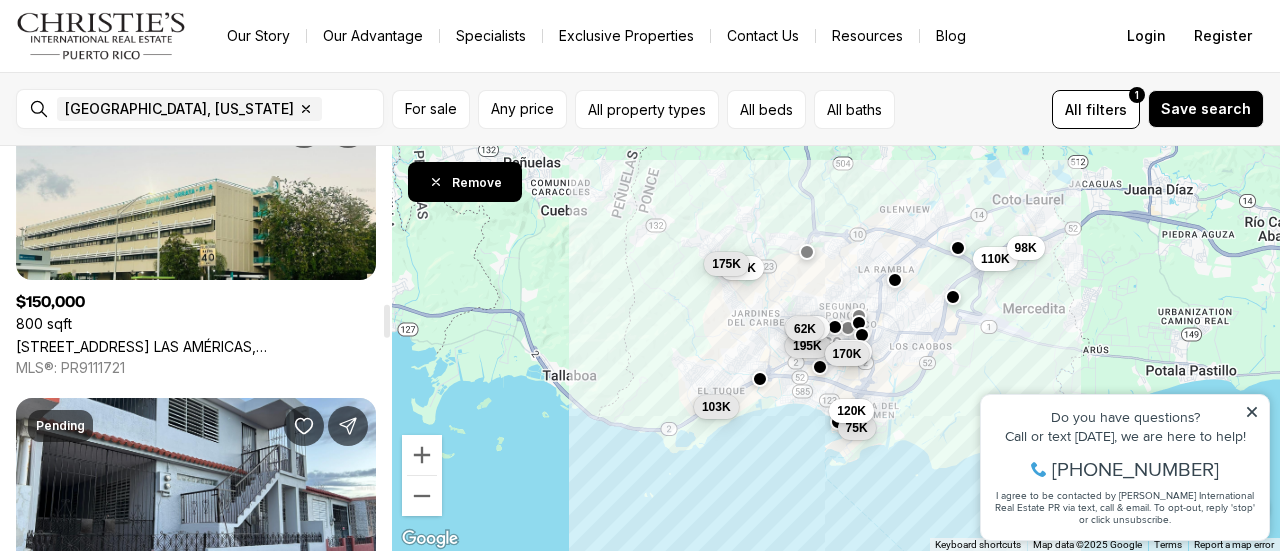 drag, startPoint x: 385, startPoint y: 161, endPoint x: 358, endPoint y: 317, distance: 158.31929 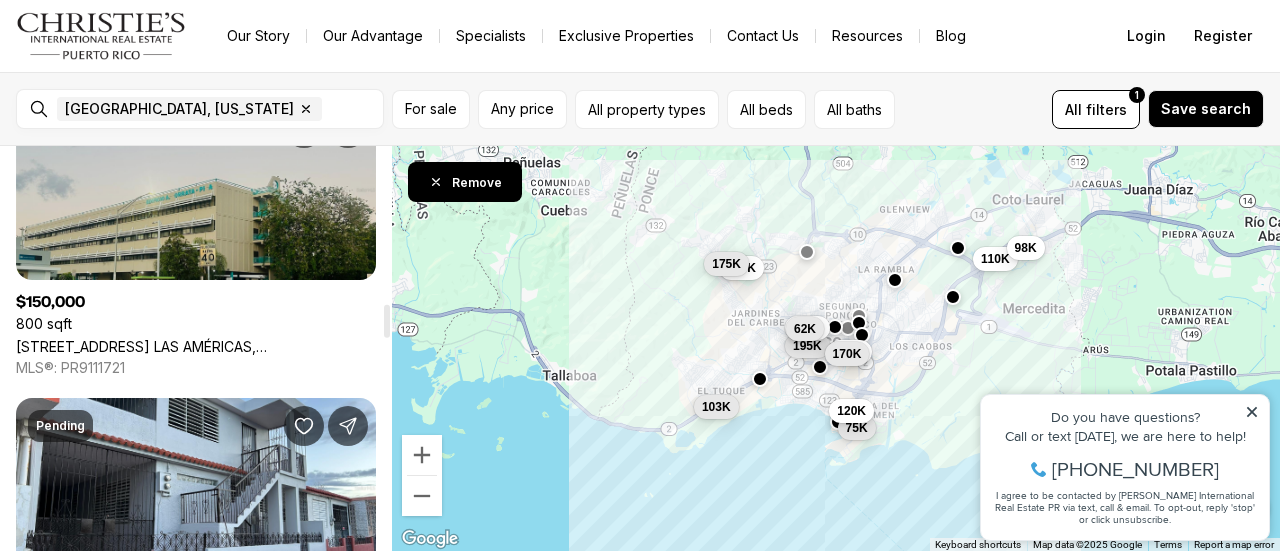 click on "[STREET_ADDRESS] LAS AMÉRICAS, [GEOGRAPHIC_DATA][PERSON_NAME], 00717" at bounding box center [196, 346] 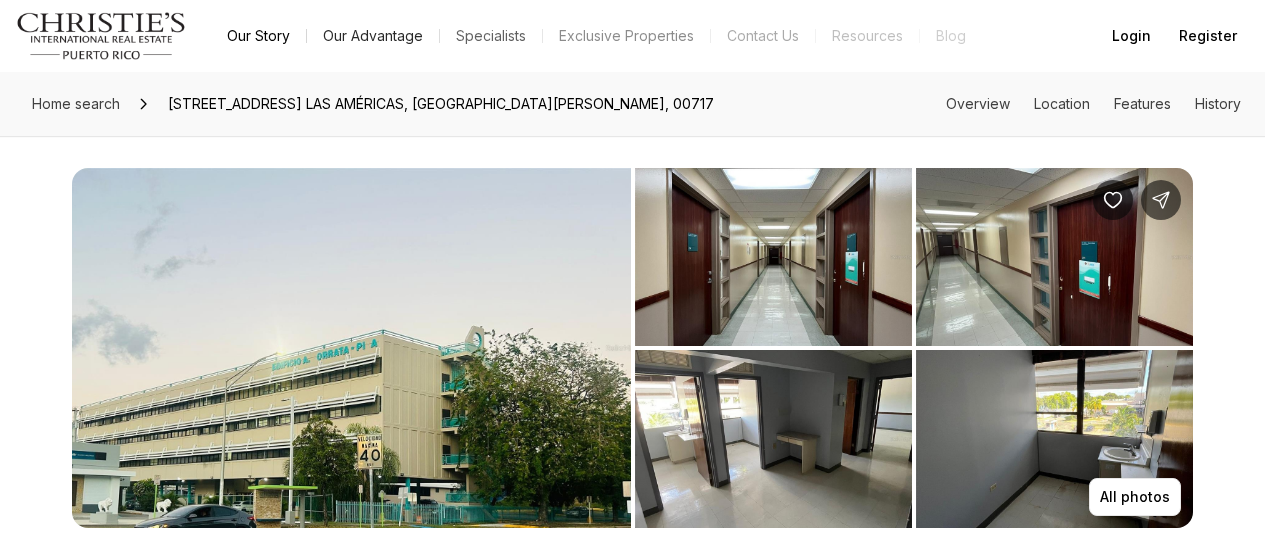 scroll, scrollTop: 0, scrollLeft: 0, axis: both 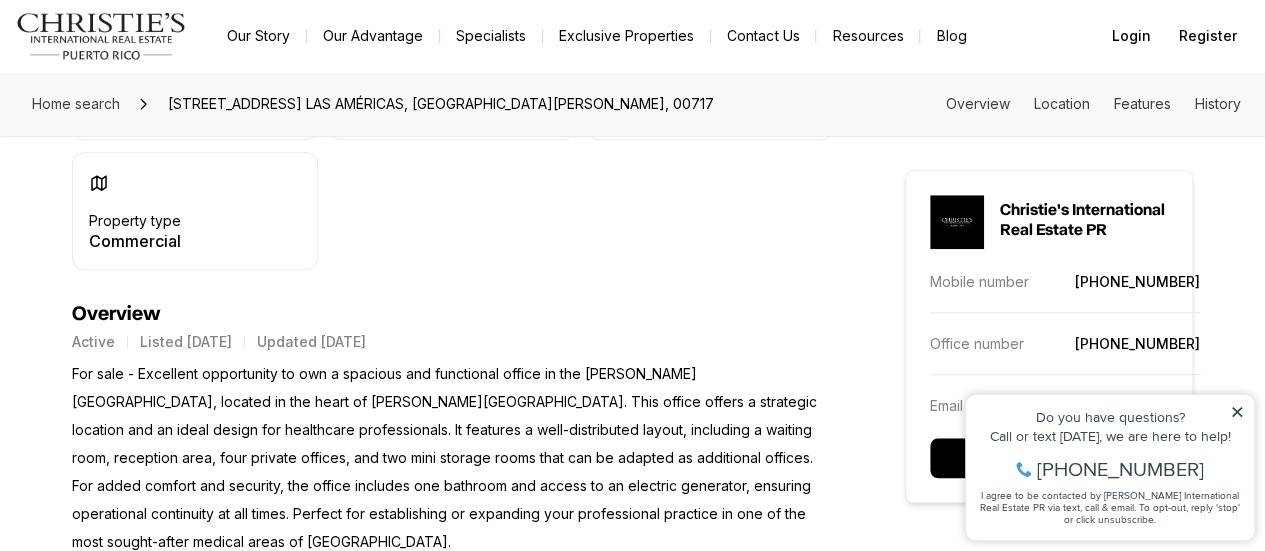 drag, startPoint x: 1272, startPoint y: 65, endPoint x: 1274, endPoint y: 155, distance: 90.02222 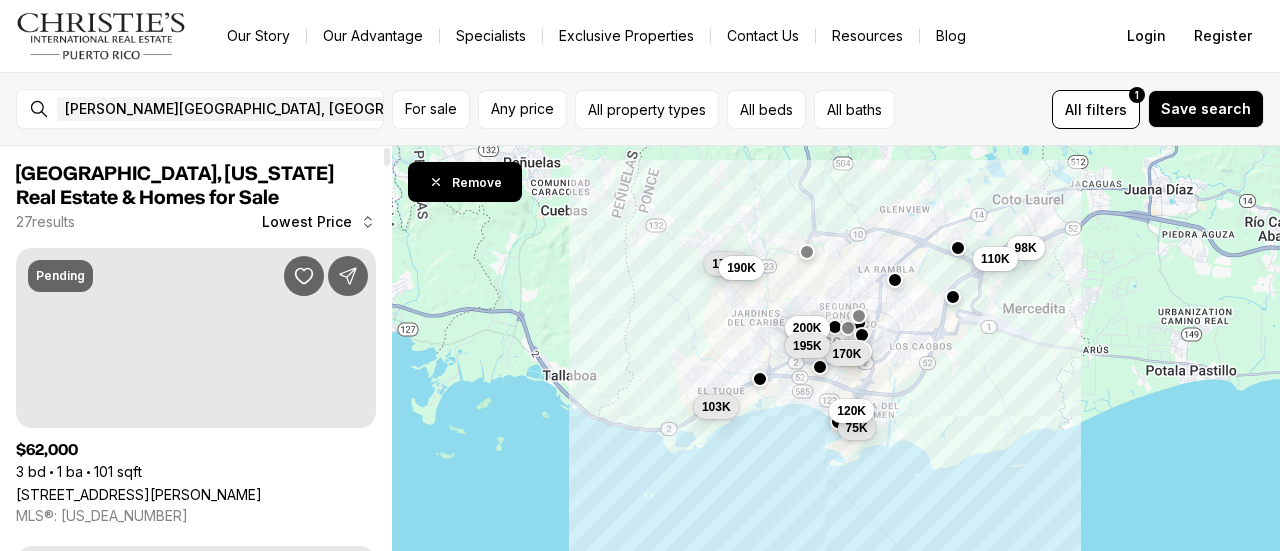 scroll, scrollTop: 0, scrollLeft: 0, axis: both 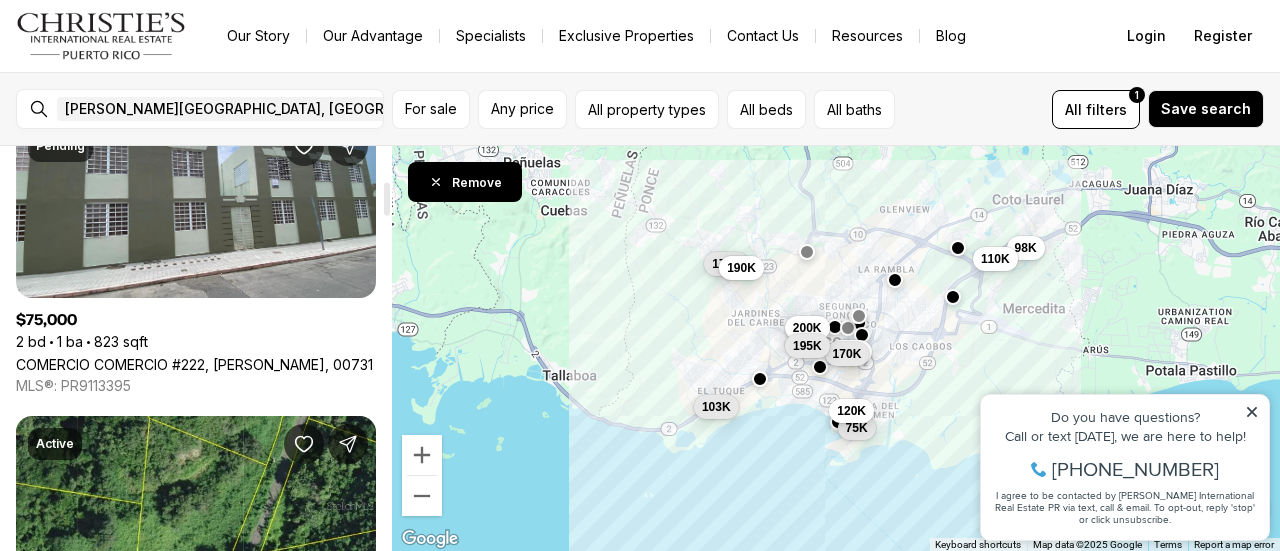 drag, startPoint x: 388, startPoint y: 161, endPoint x: 379, endPoint y: 195, distance: 35.17101 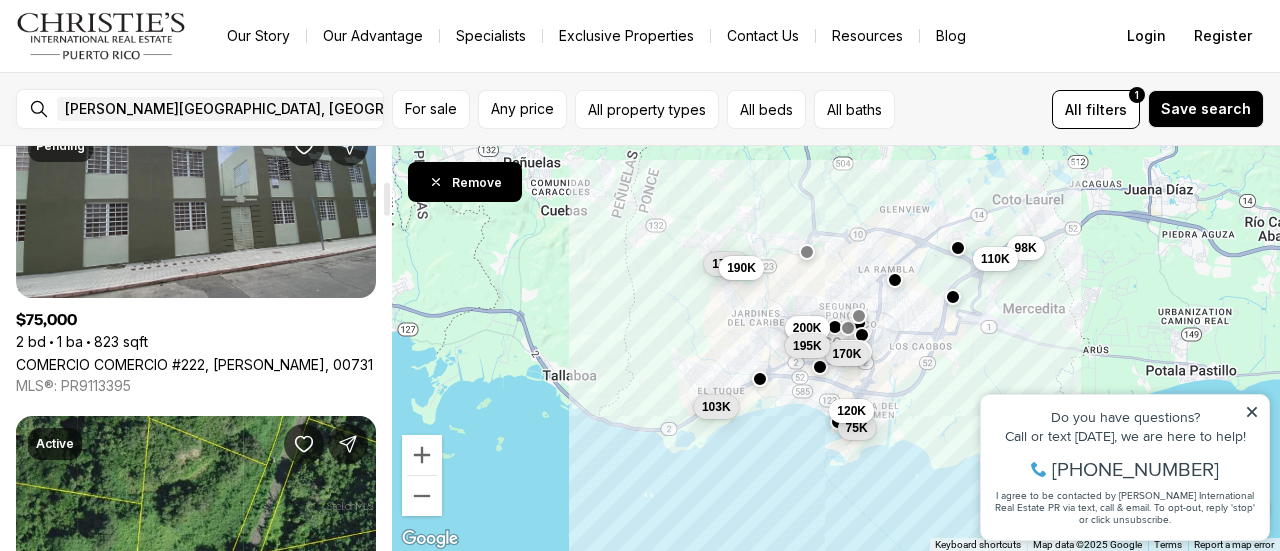 click on "COMERCIO COMERCIO #222, [PERSON_NAME], 00731" at bounding box center [194, 364] 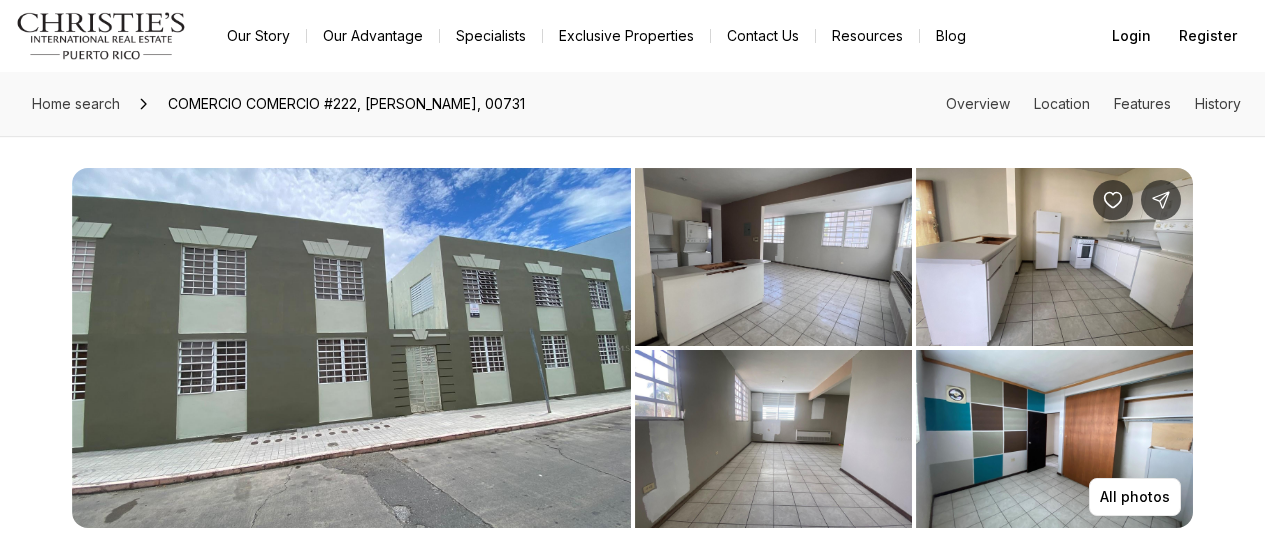 scroll, scrollTop: 0, scrollLeft: 0, axis: both 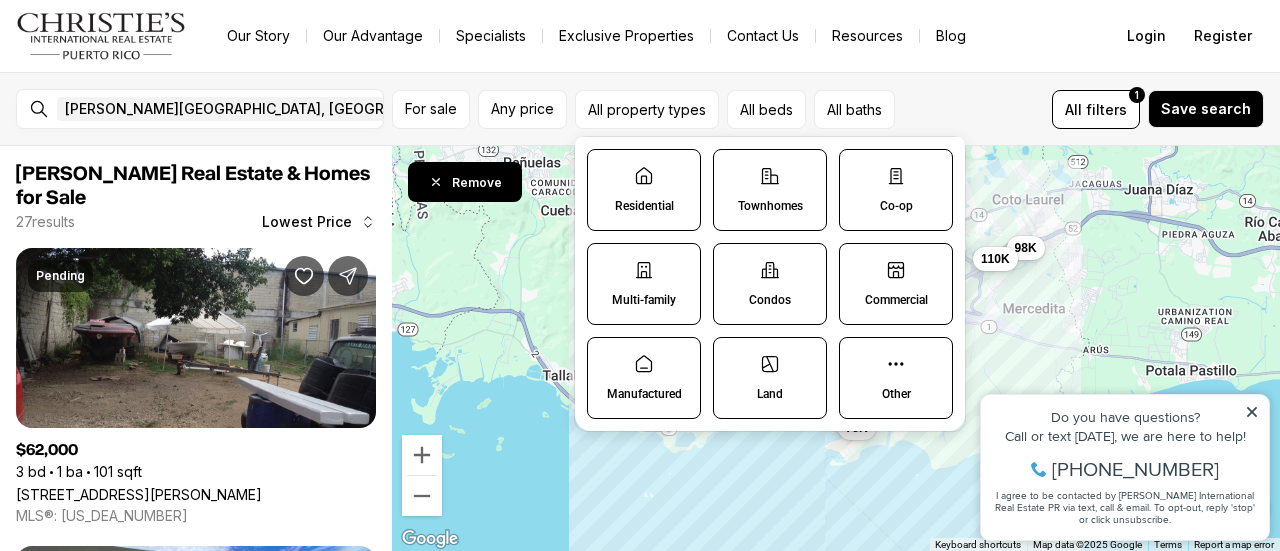 click on "Condos" at bounding box center (770, 300) 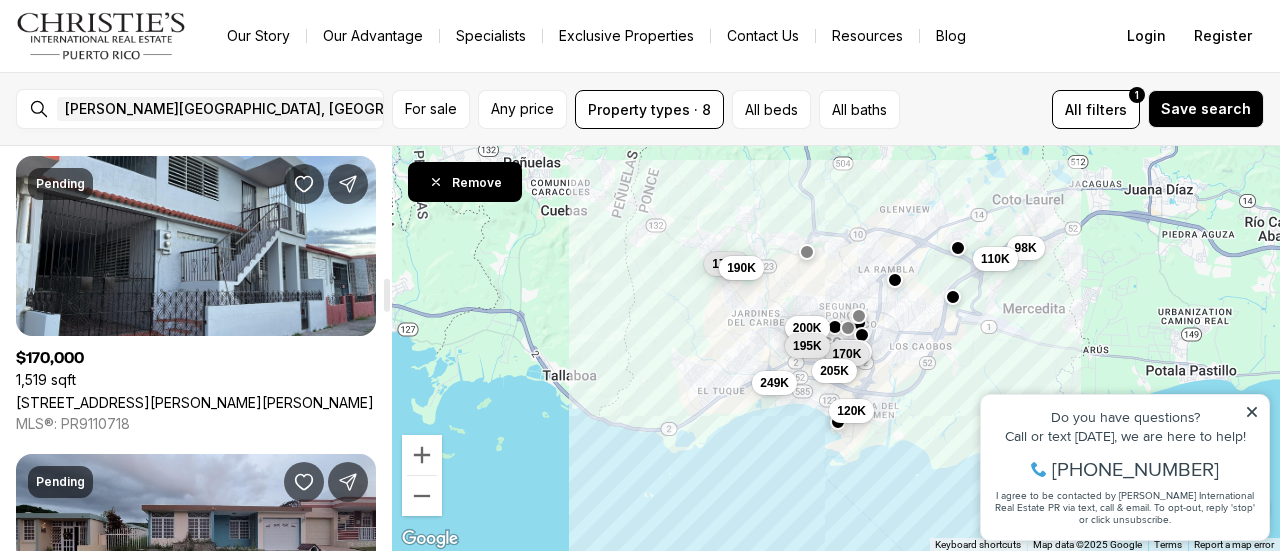 scroll, scrollTop: 1606, scrollLeft: 0, axis: vertical 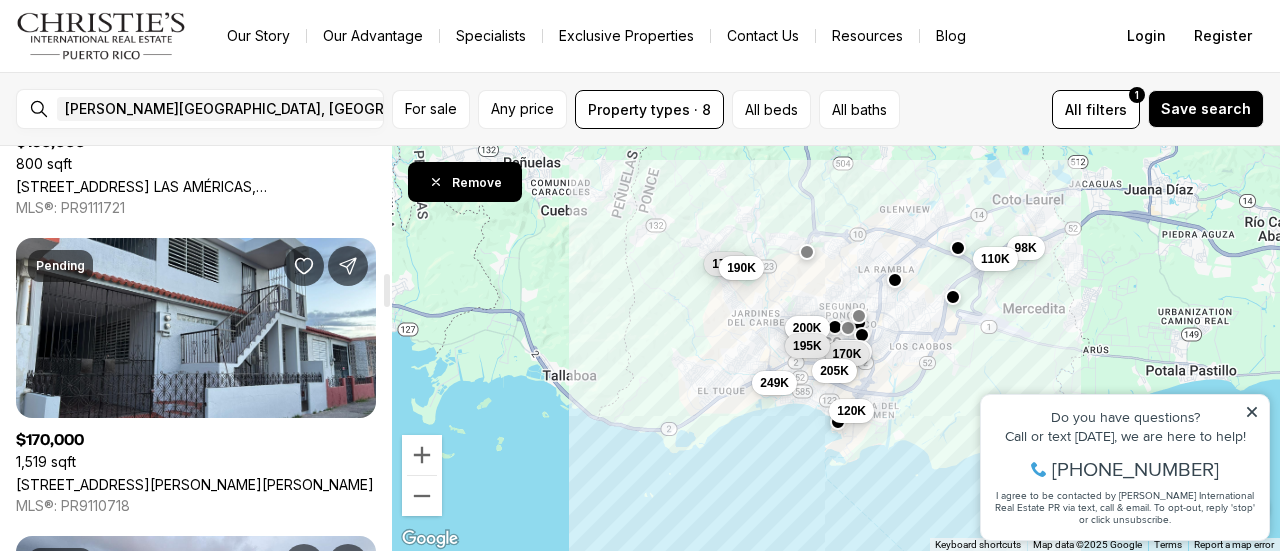 drag, startPoint x: 385, startPoint y: 161, endPoint x: 382, endPoint y: 280, distance: 119.03781 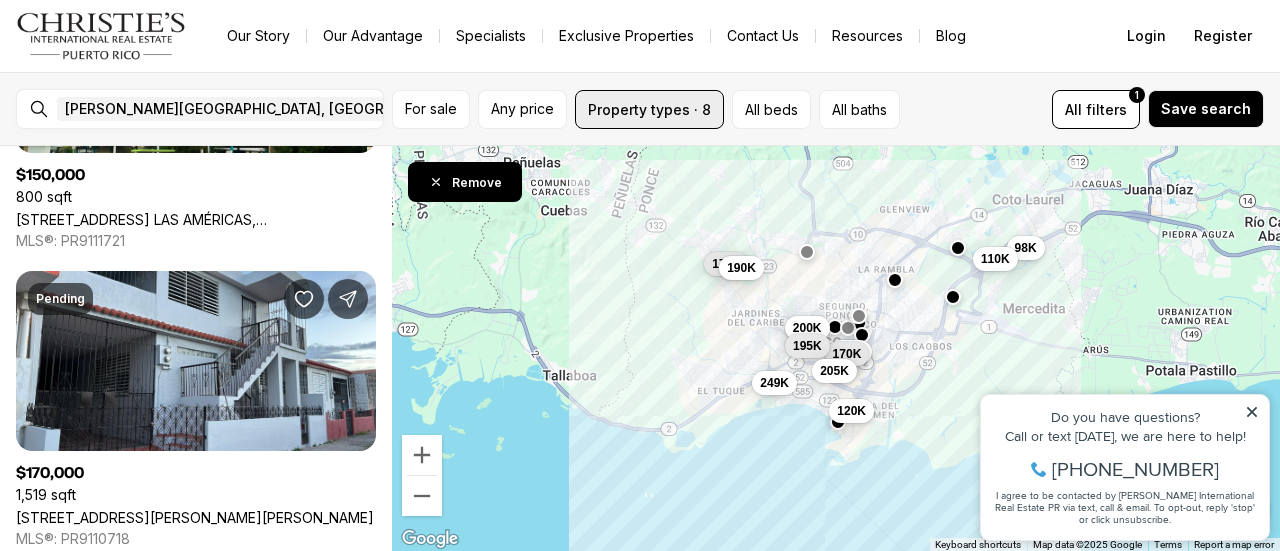 click on "Property types · 8" at bounding box center [649, 109] 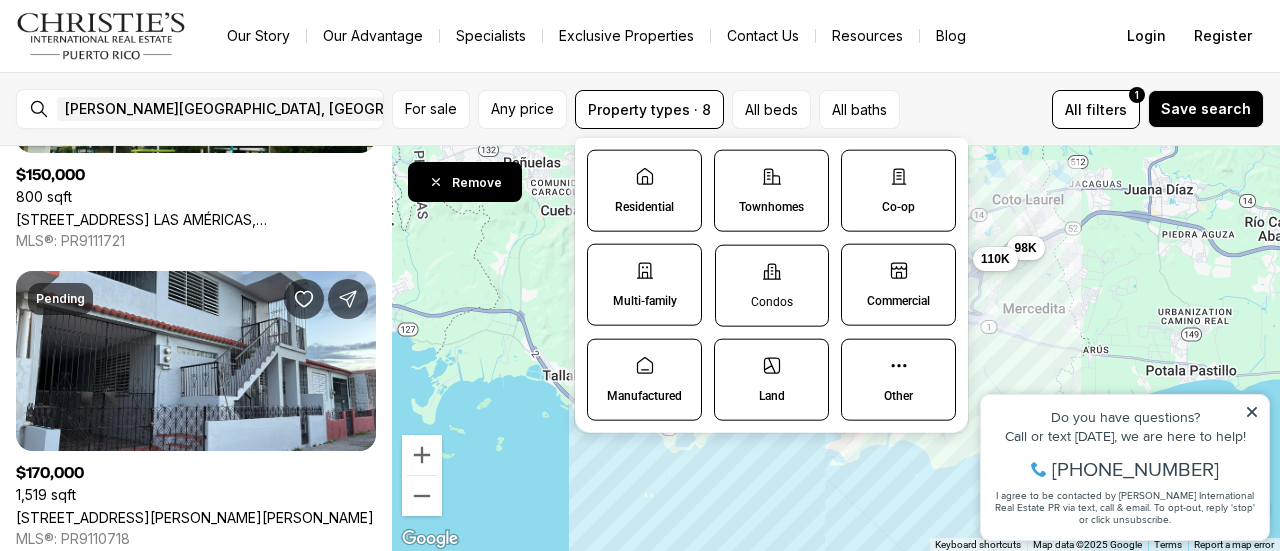 click on "Condos" at bounding box center [772, 285] 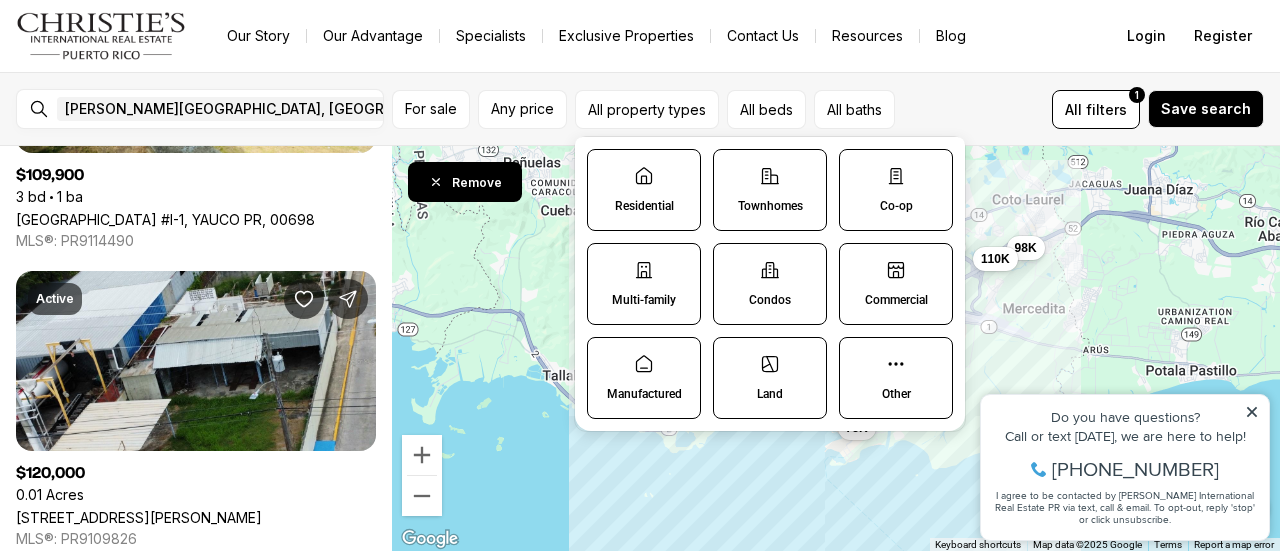 click on "Residential" at bounding box center (644, 190) 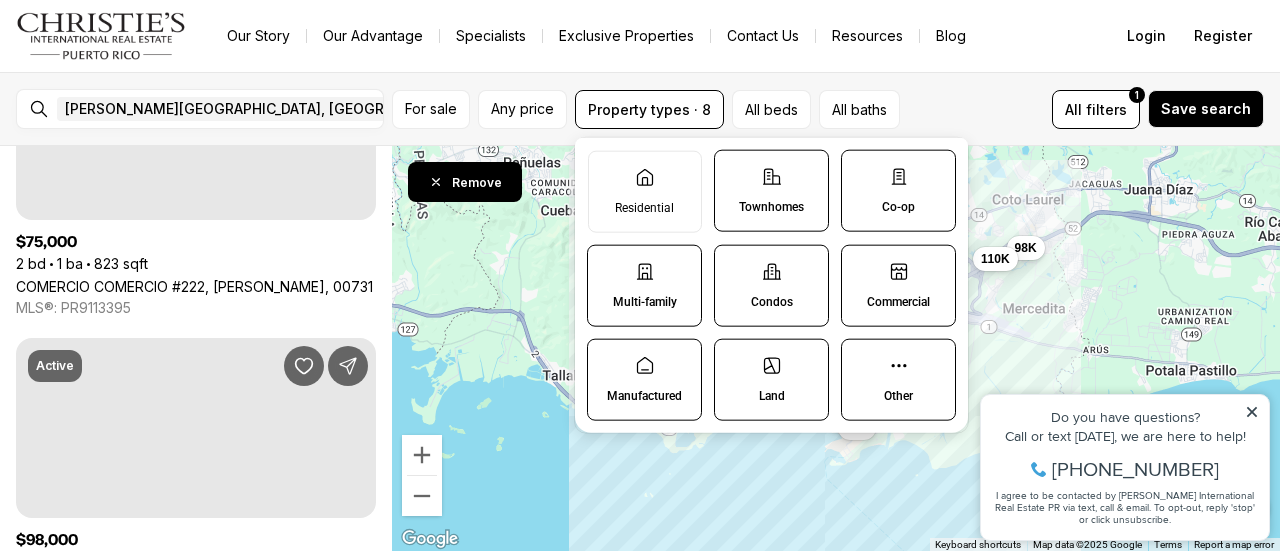 scroll, scrollTop: 0, scrollLeft: 0, axis: both 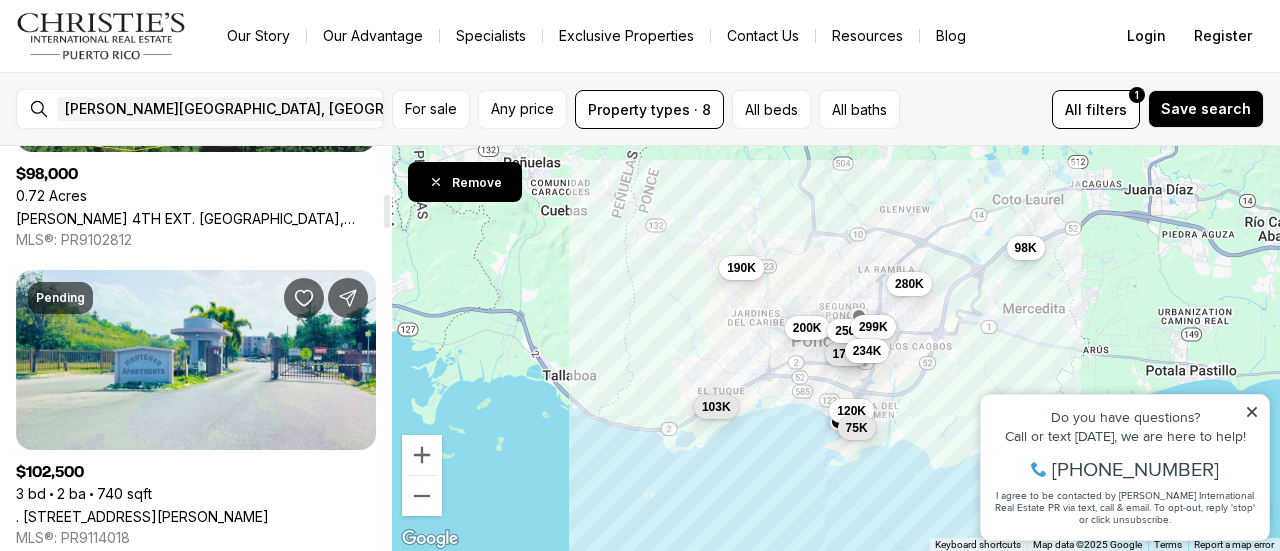 drag, startPoint x: 386, startPoint y: 163, endPoint x: 400, endPoint y: 210, distance: 49.0408 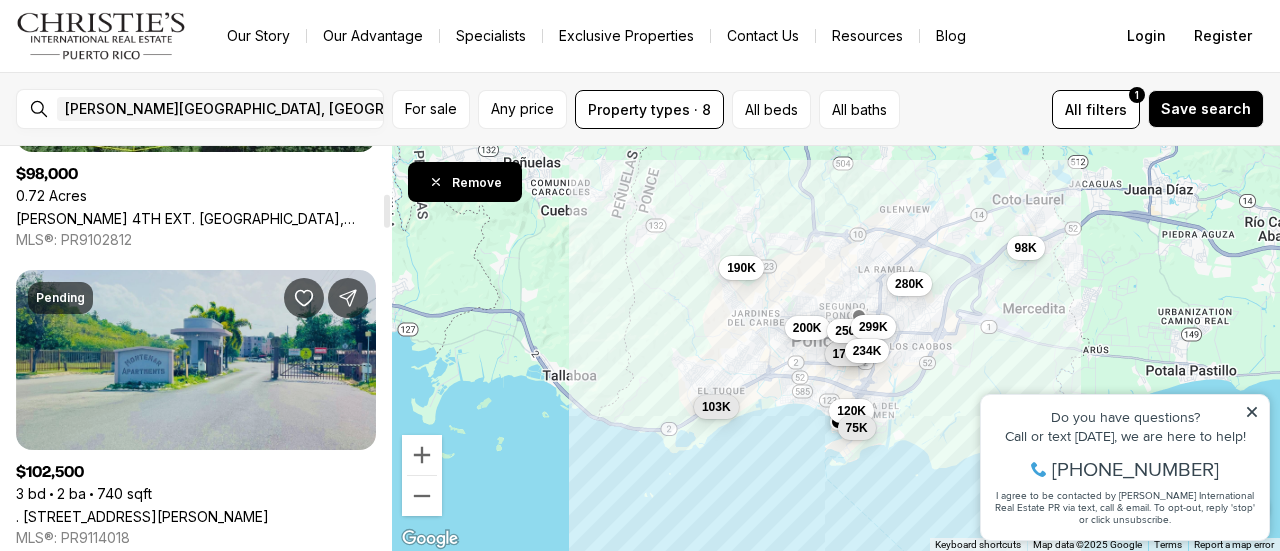 click on ". [STREET_ADDRESS][PERSON_NAME]" at bounding box center (142, 516) 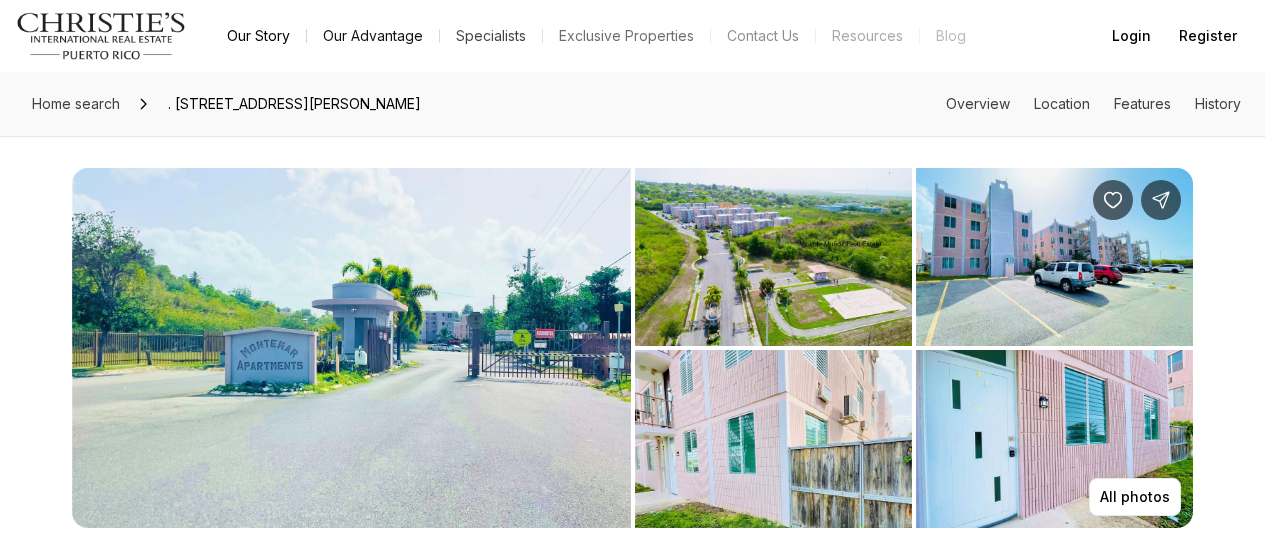 scroll, scrollTop: 0, scrollLeft: 0, axis: both 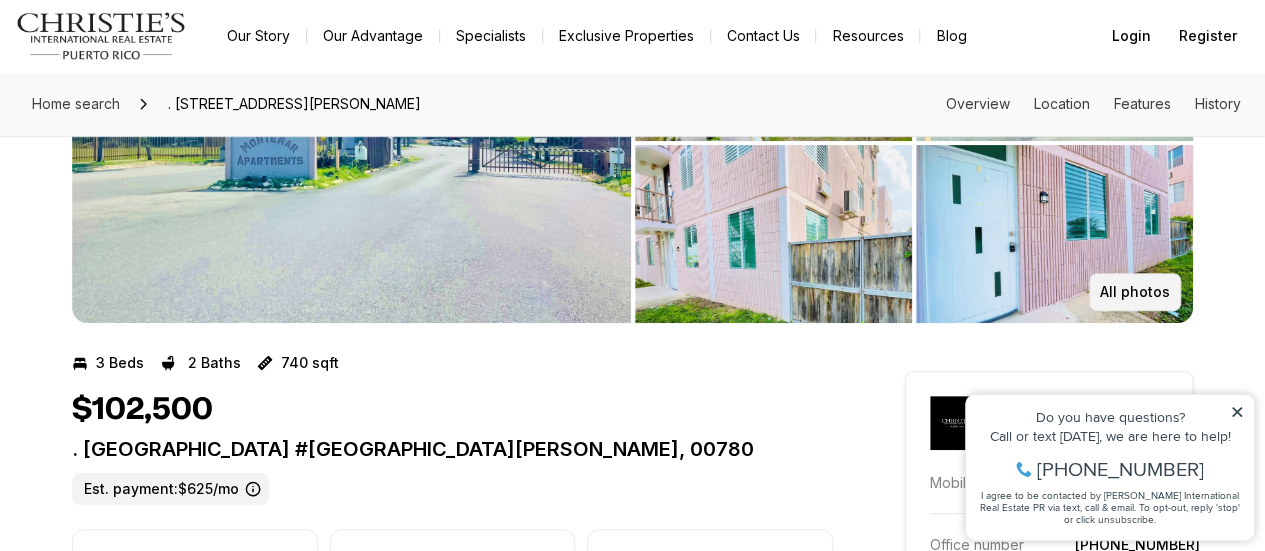 click on "All photos" at bounding box center [1135, 292] 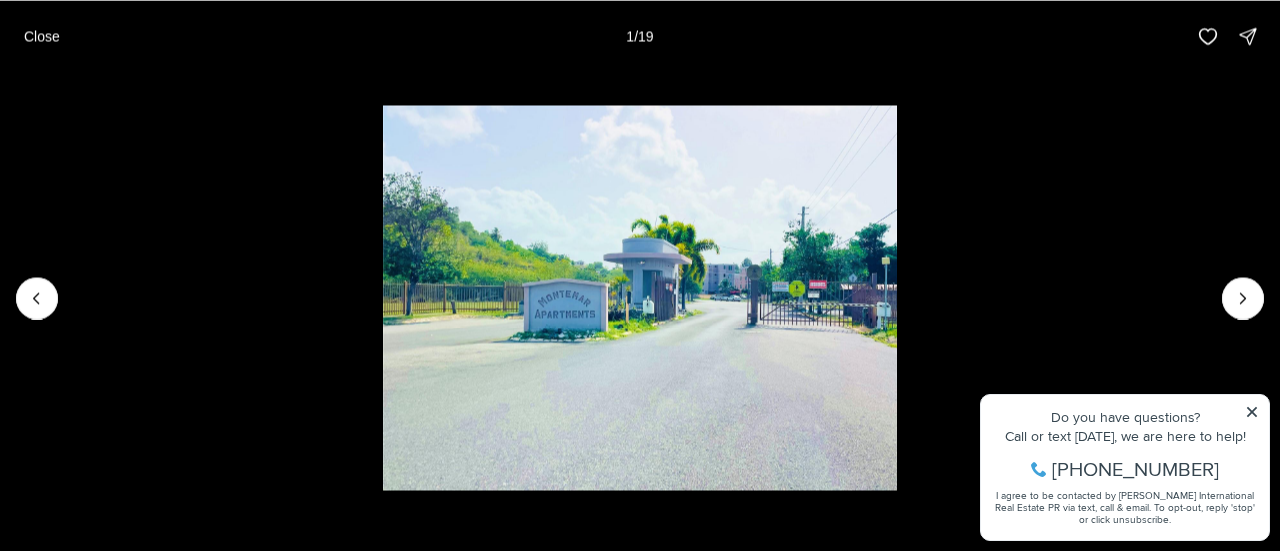 click at bounding box center [640, 297] 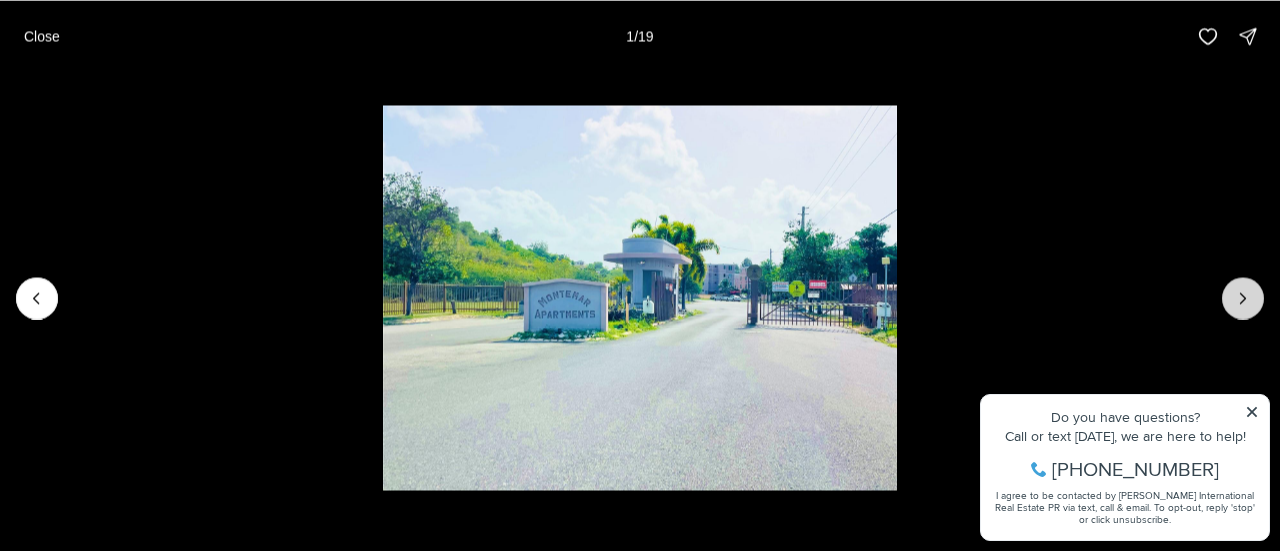 click at bounding box center [1243, 298] 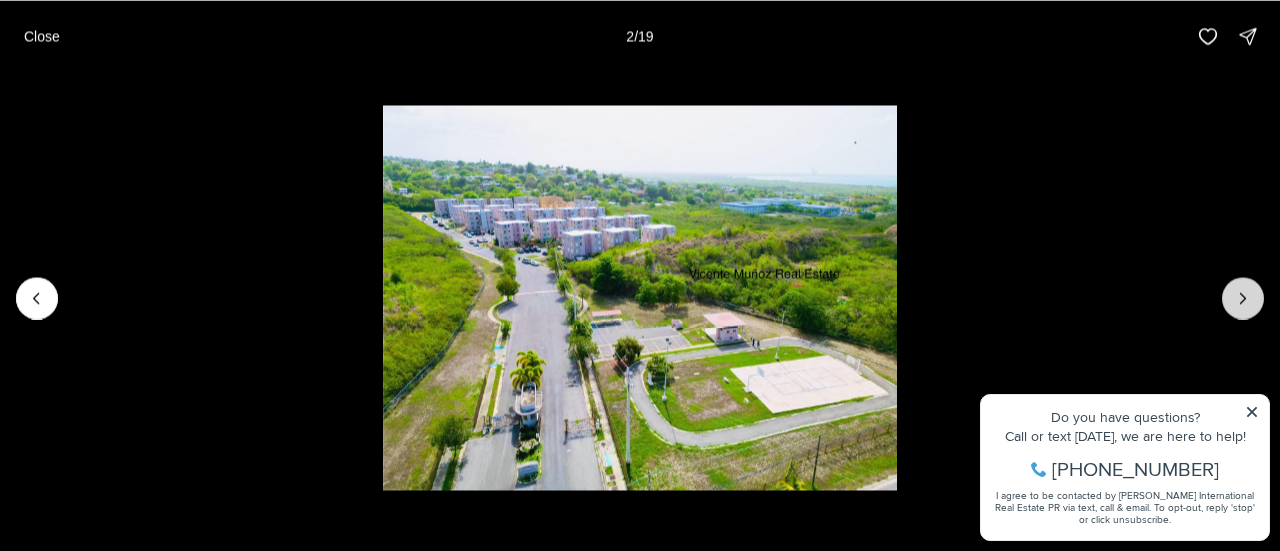 click at bounding box center [1243, 298] 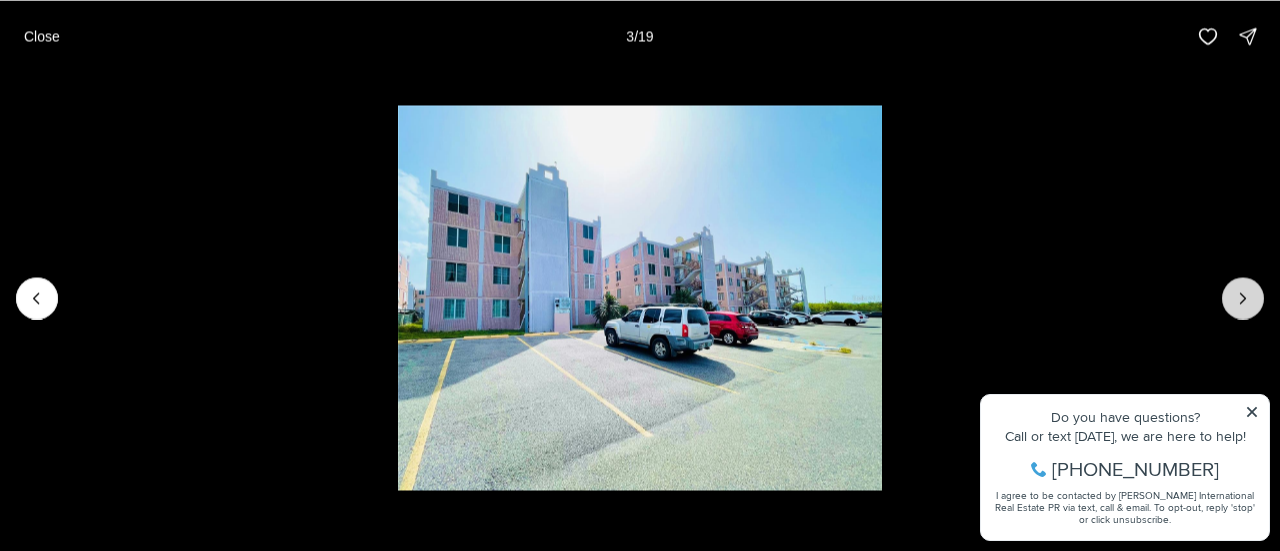 click at bounding box center (1243, 298) 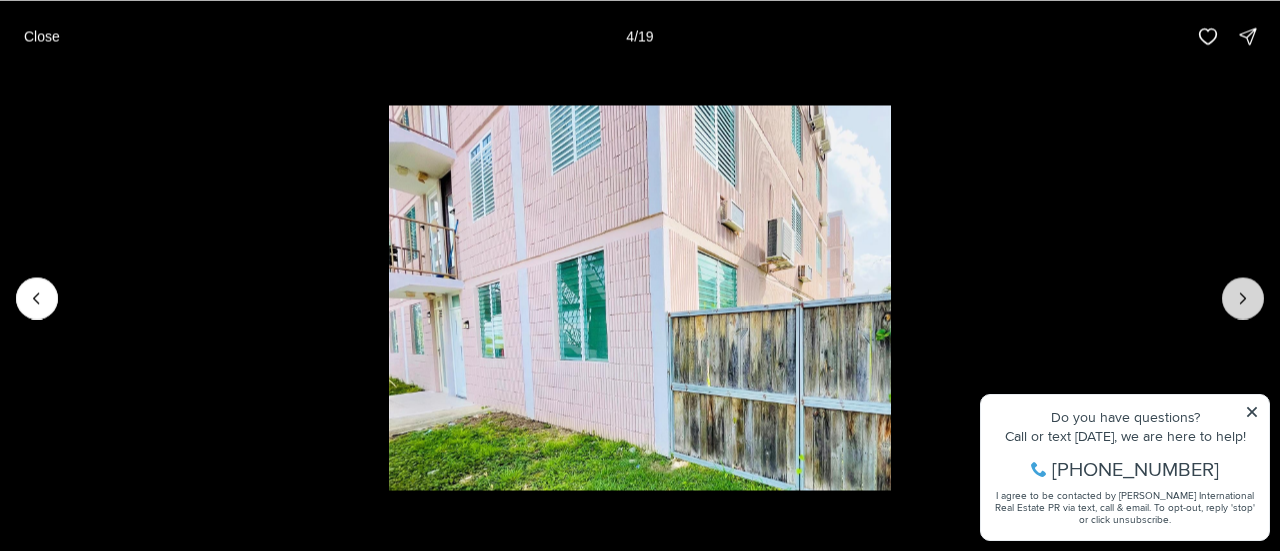 click at bounding box center [1243, 298] 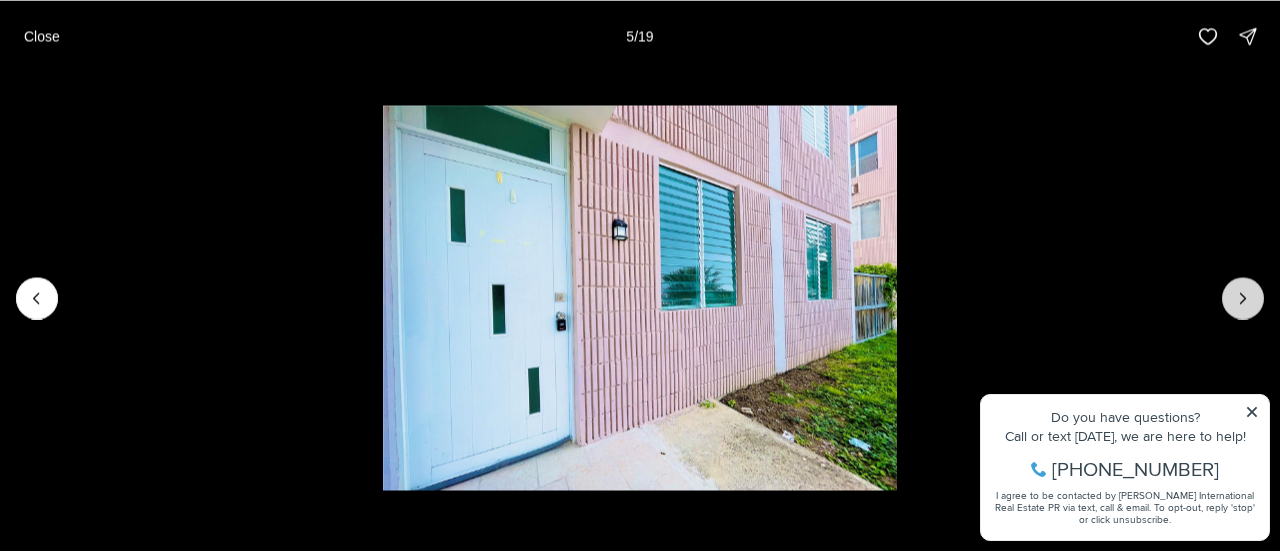 click at bounding box center [1243, 298] 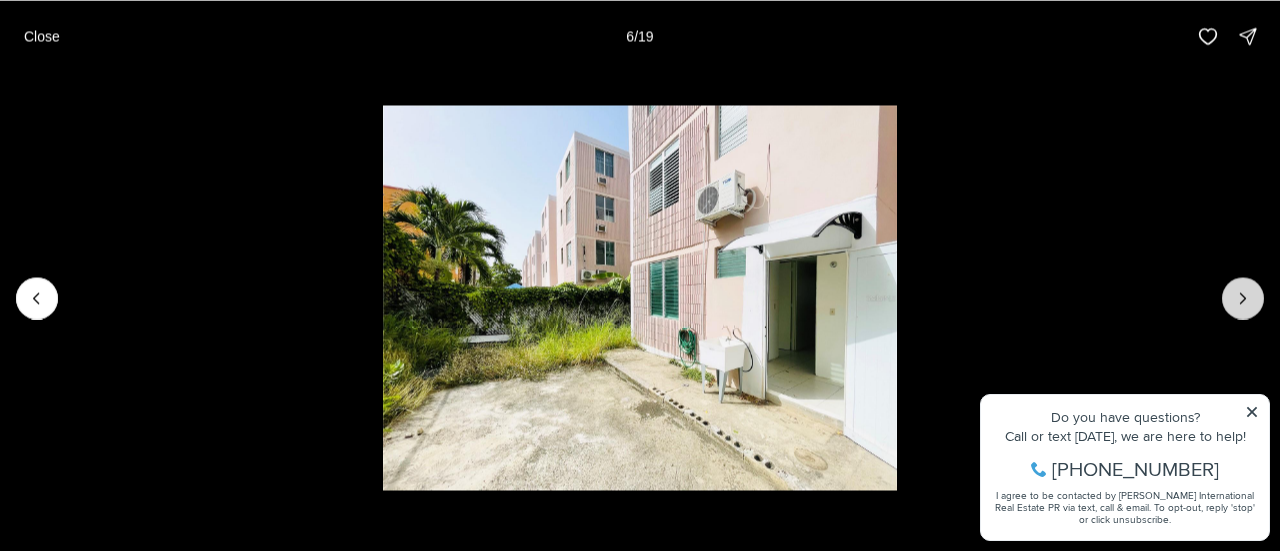 click at bounding box center [1243, 298] 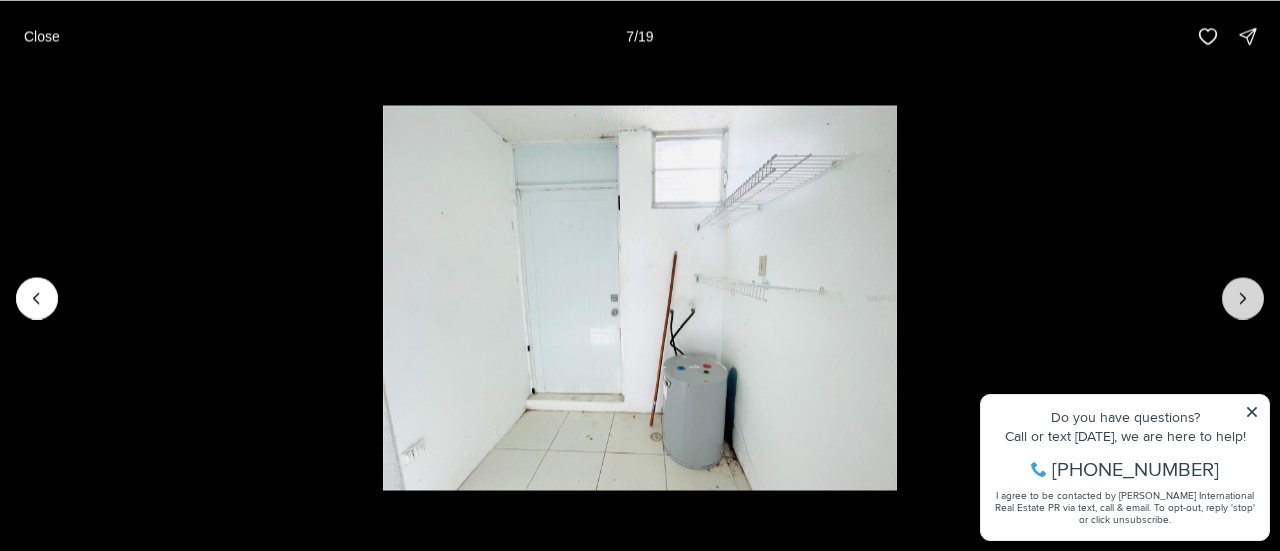 click at bounding box center [1243, 298] 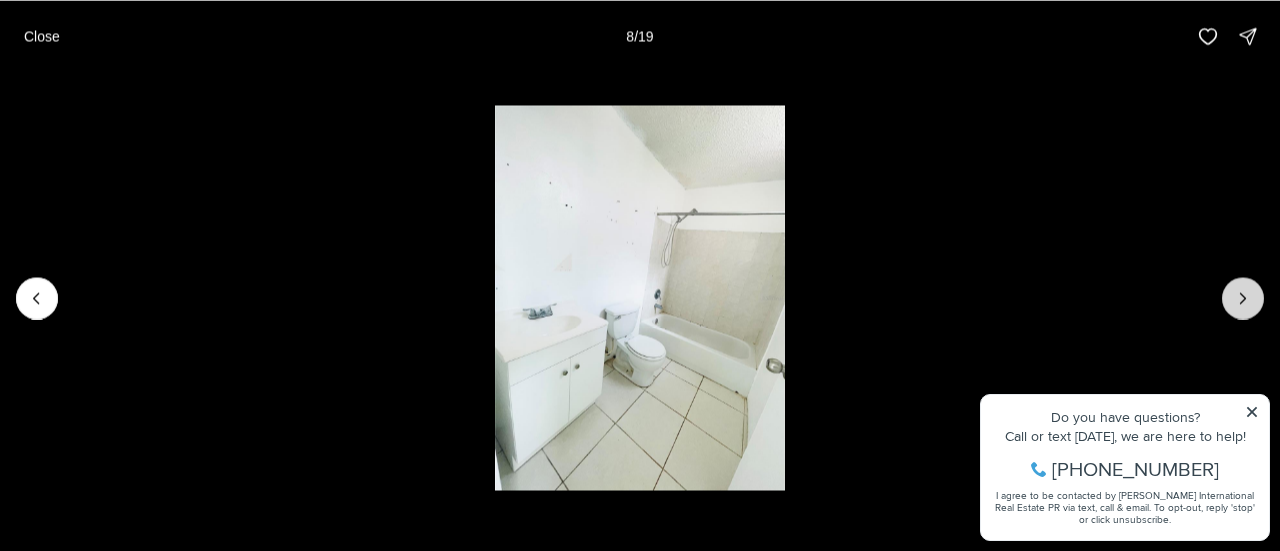 click at bounding box center [1243, 298] 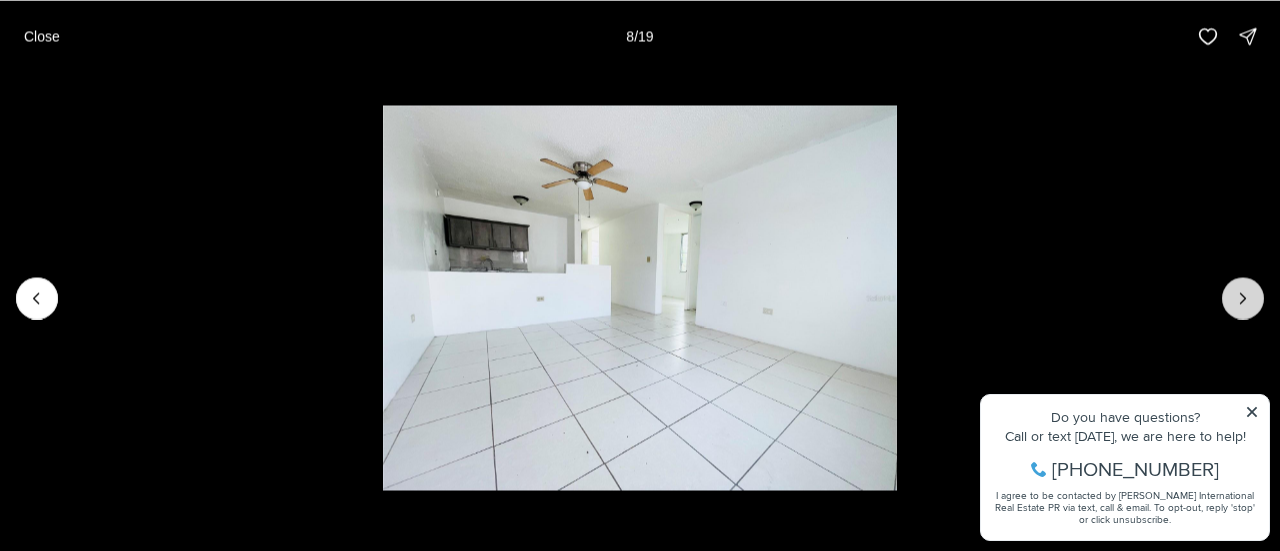 click at bounding box center [1243, 298] 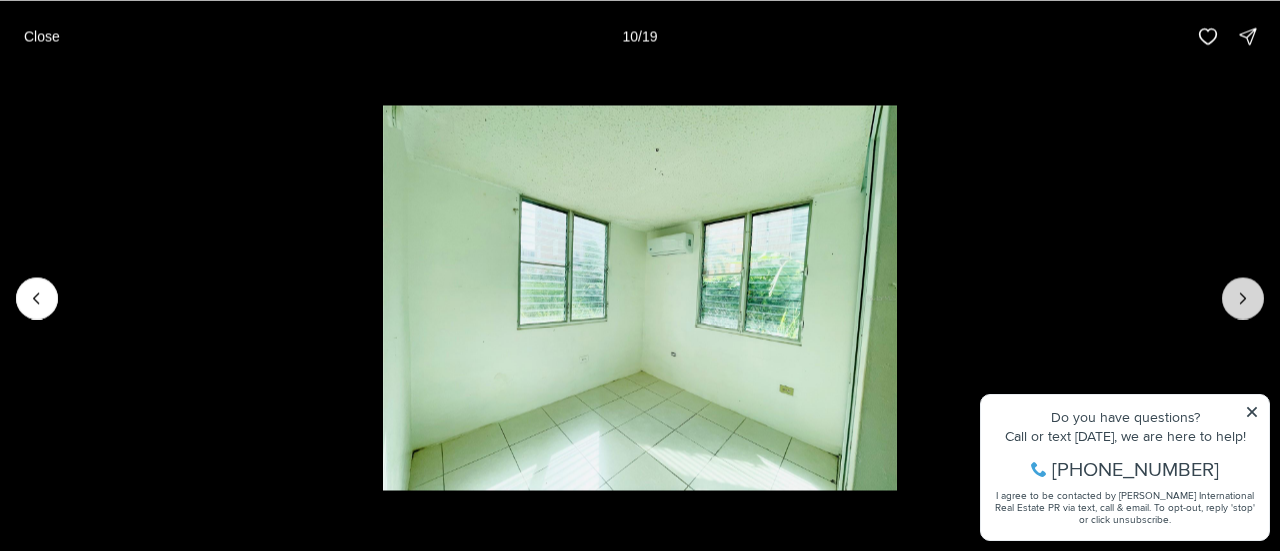 click at bounding box center (1243, 298) 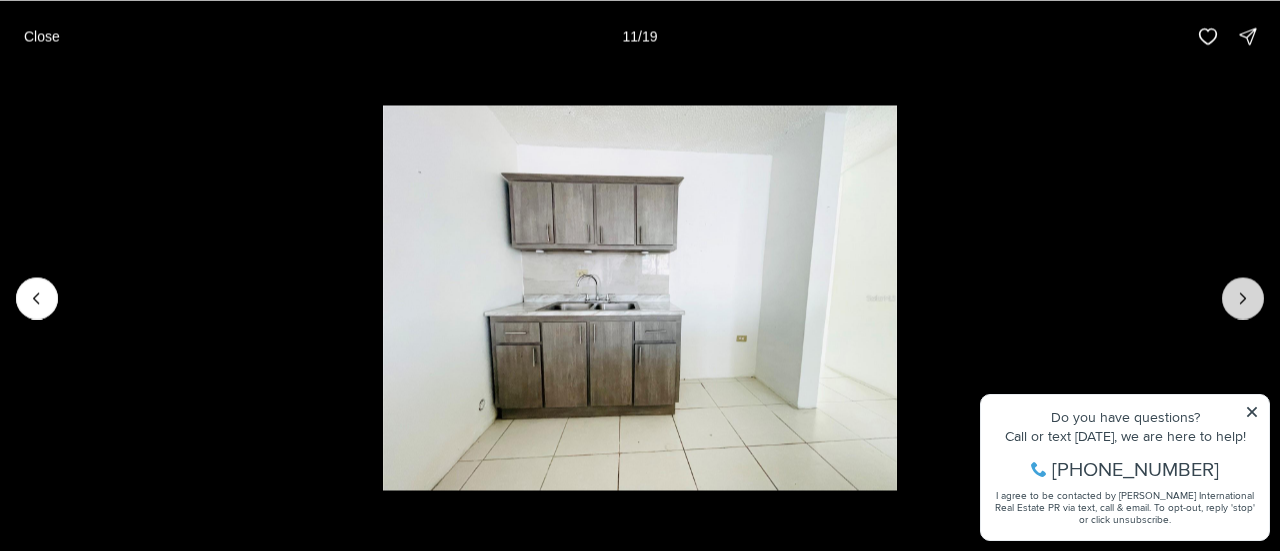 click at bounding box center (1243, 298) 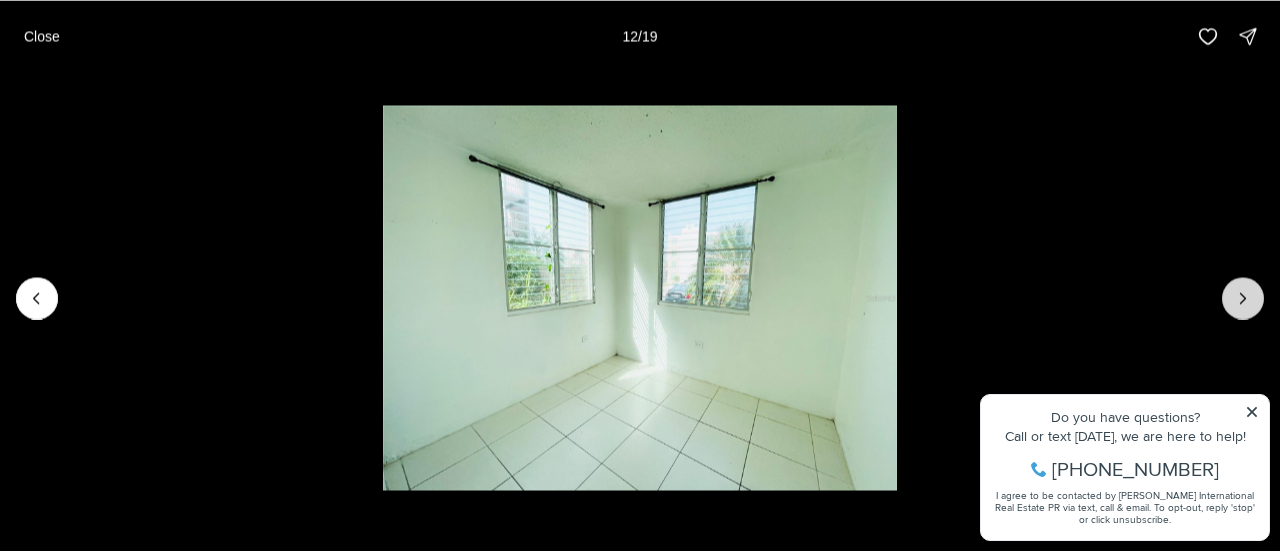 click at bounding box center [1243, 298] 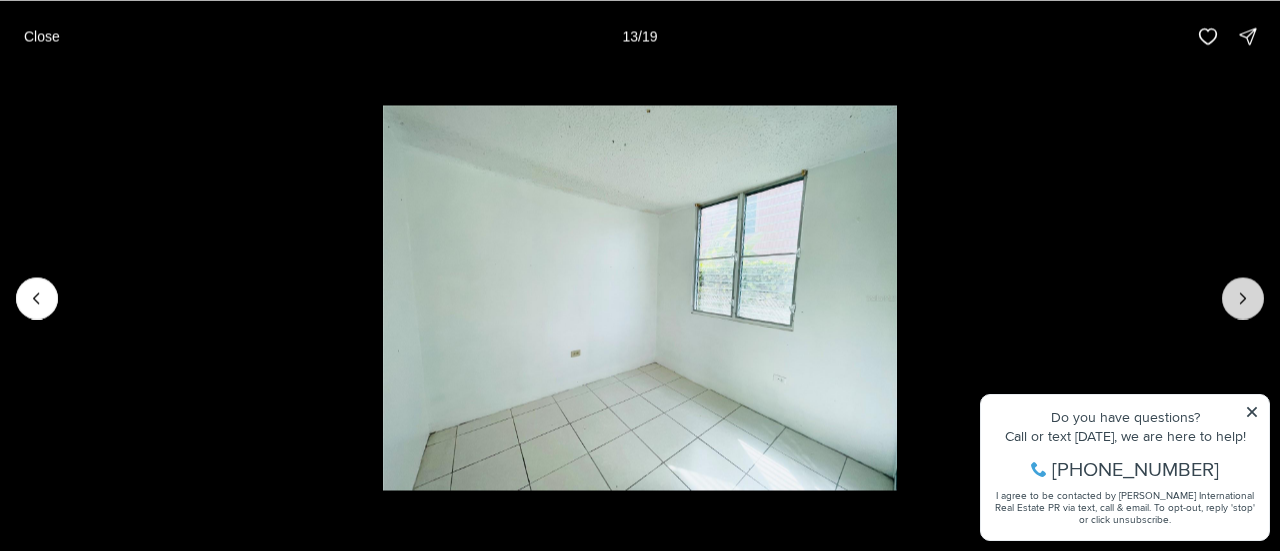 click at bounding box center (1243, 298) 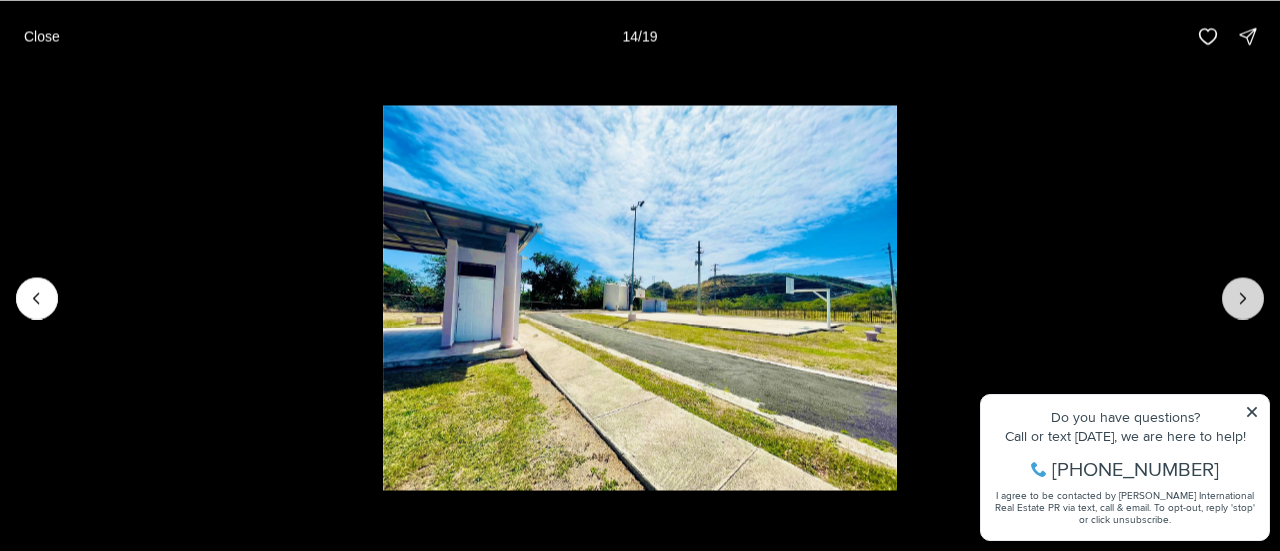 click at bounding box center (1243, 298) 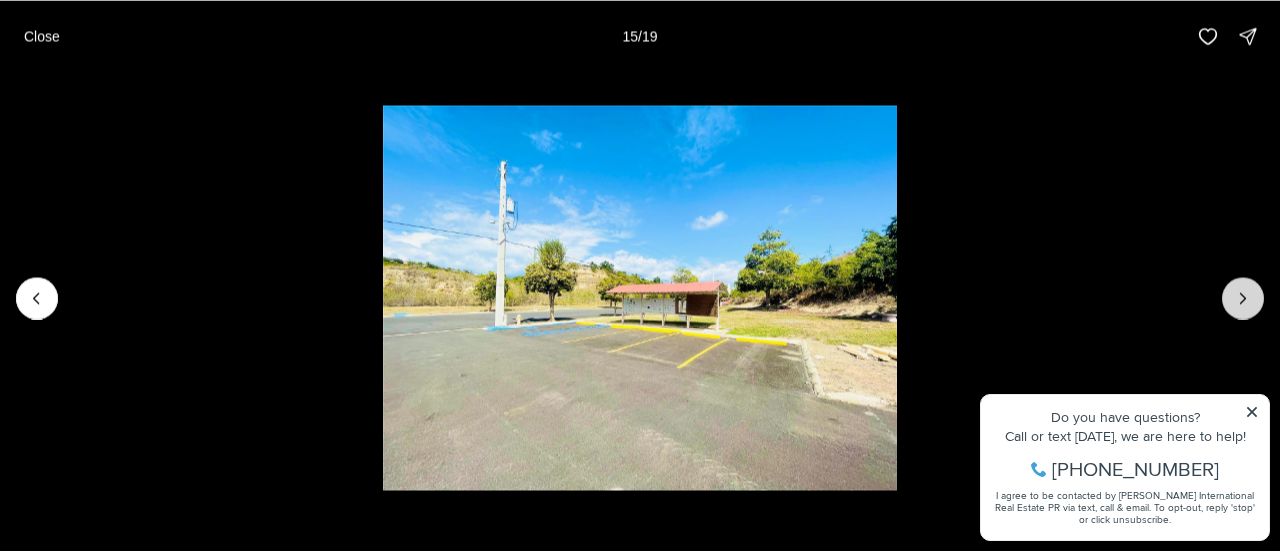 click at bounding box center (1243, 298) 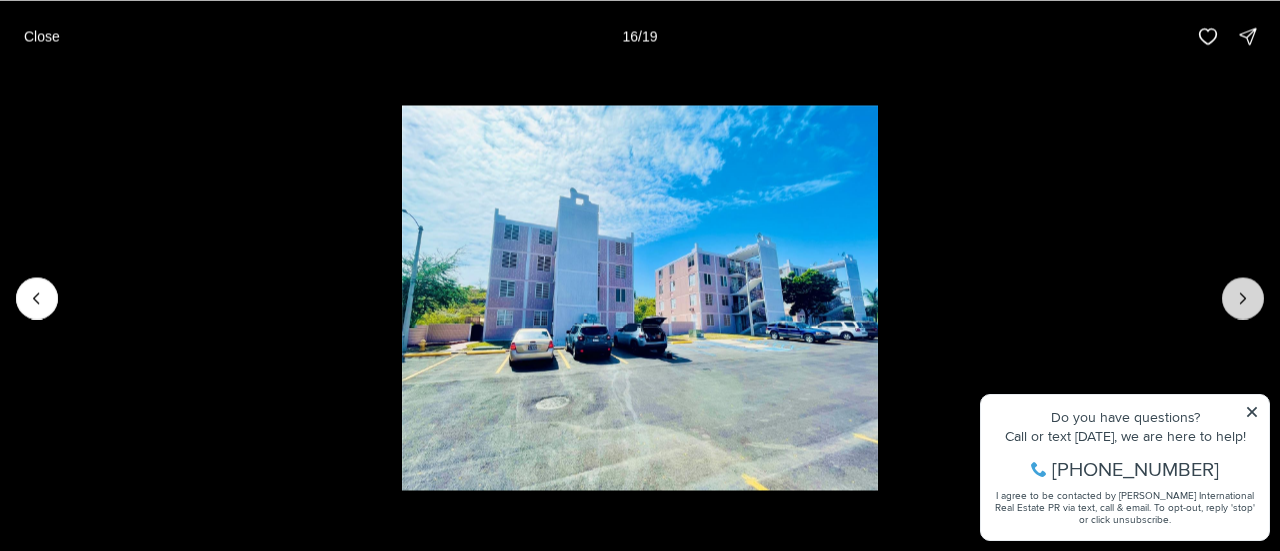 click at bounding box center [1243, 298] 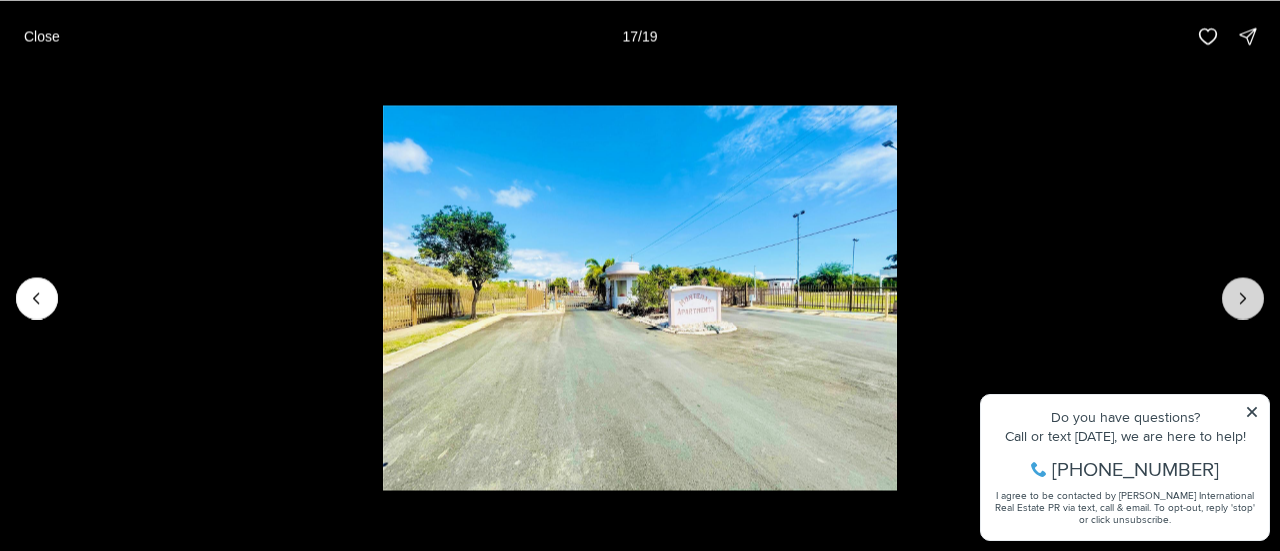 click at bounding box center [1243, 298] 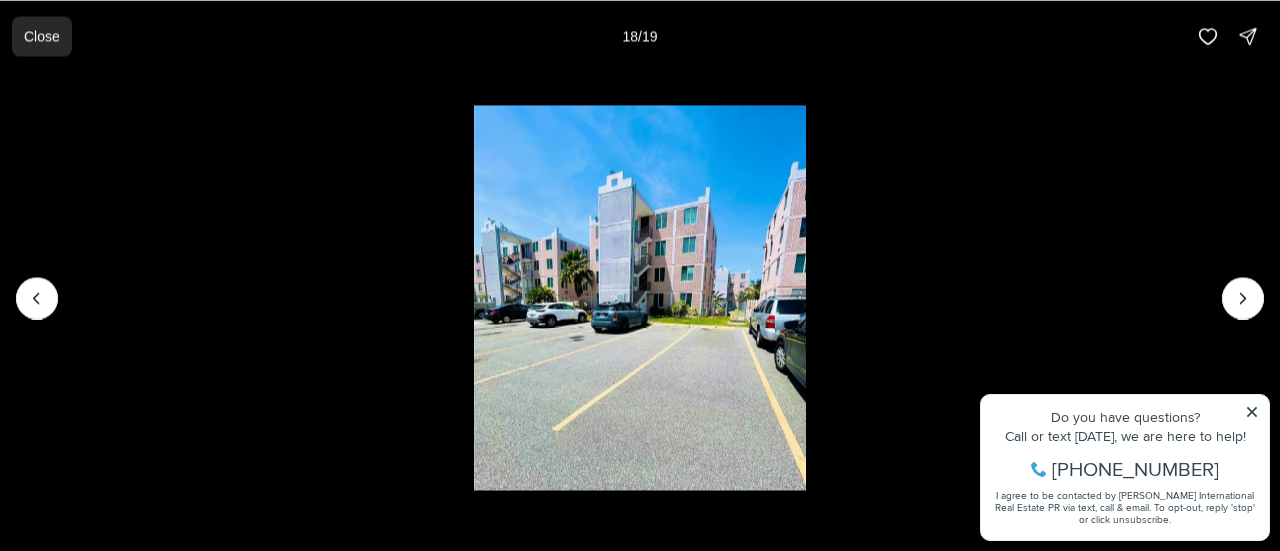 click on "Close" at bounding box center (42, 36) 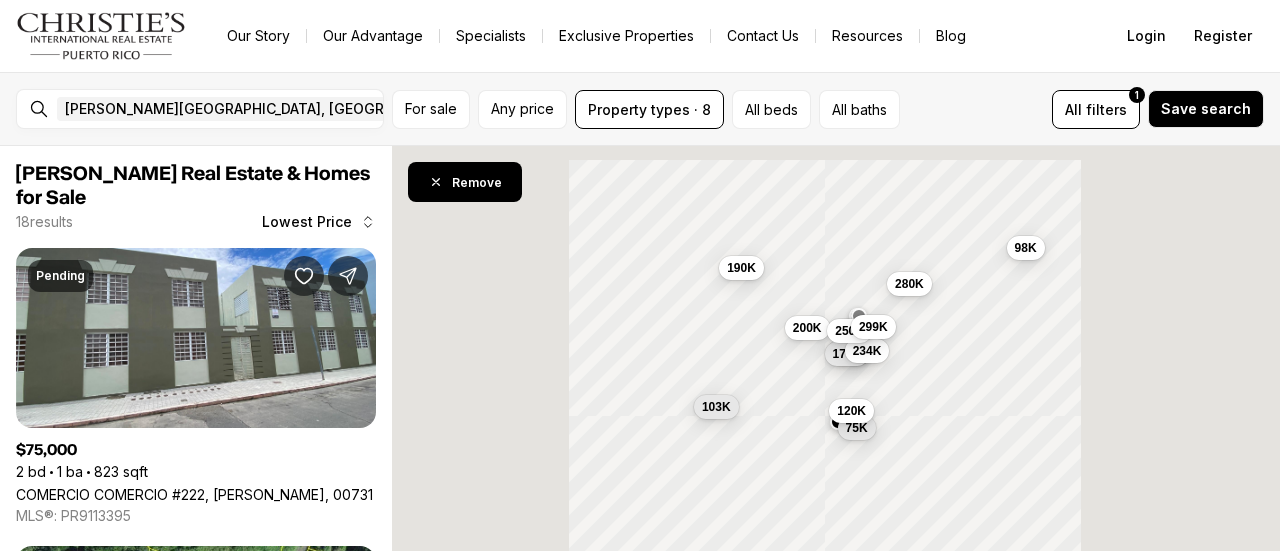 scroll, scrollTop: 0, scrollLeft: 0, axis: both 